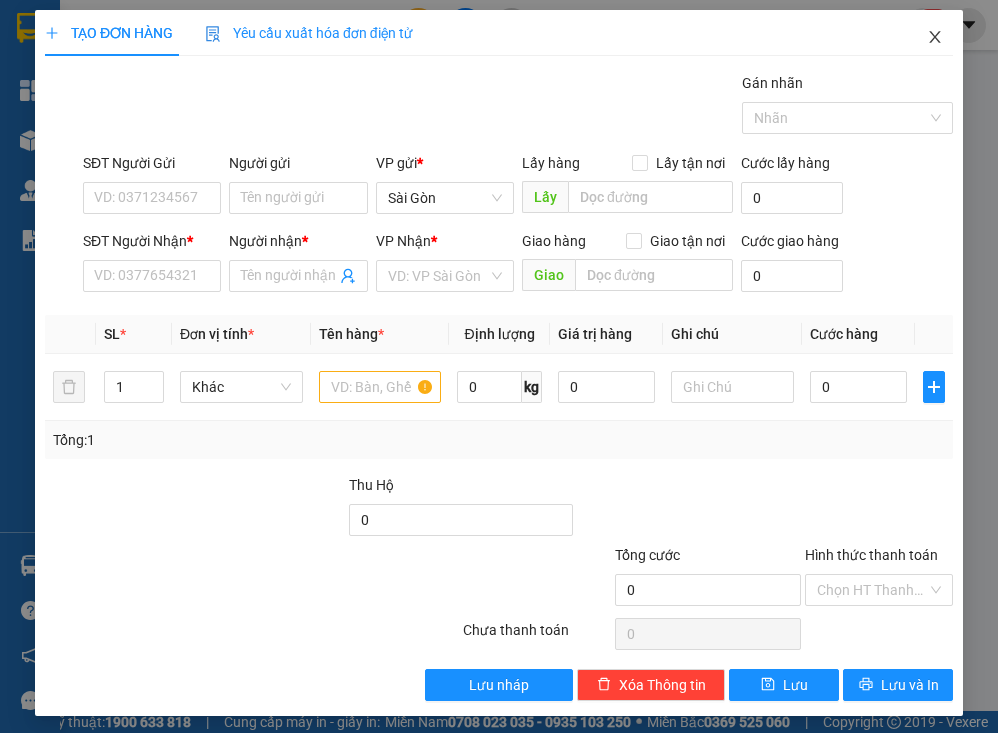 scroll, scrollTop: 0, scrollLeft: 0, axis: both 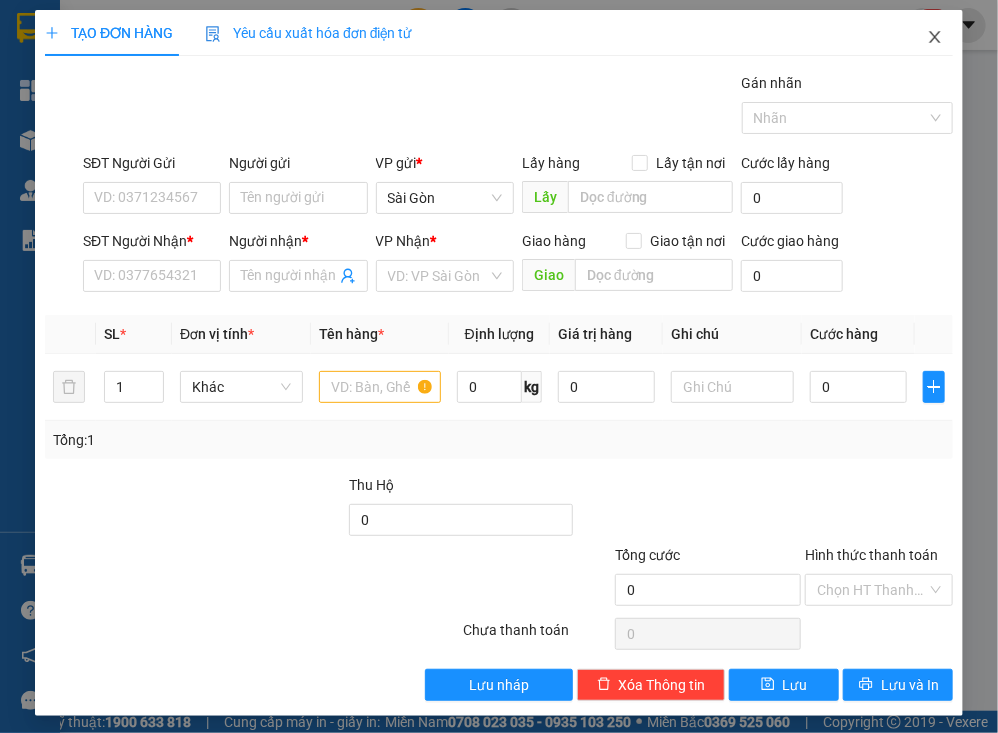 click 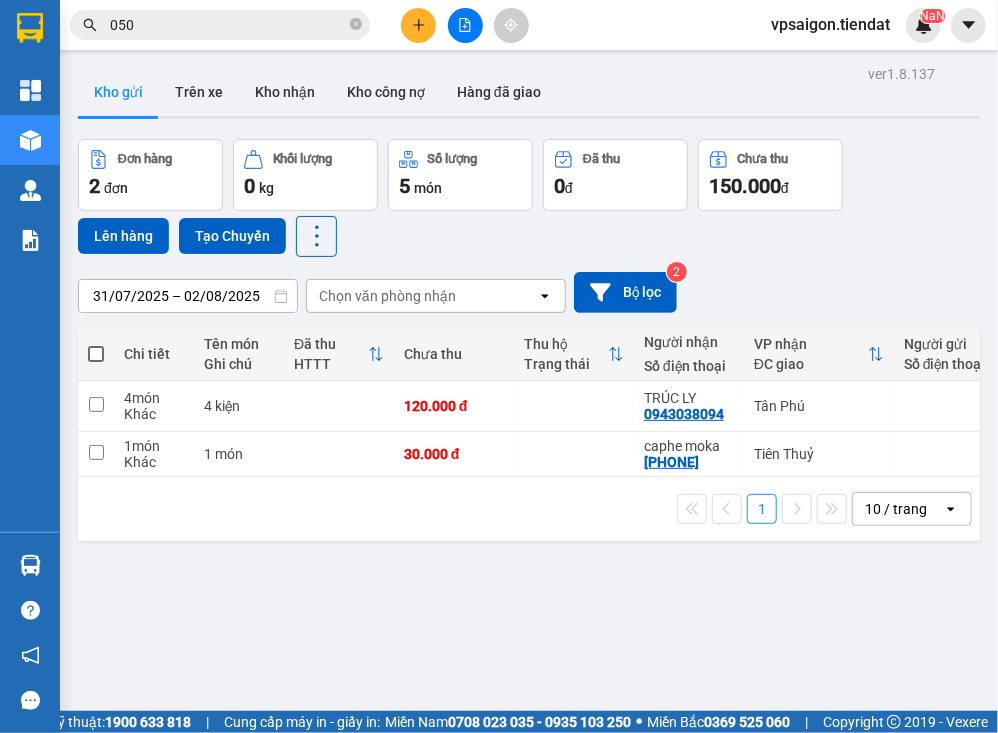 drag, startPoint x: 95, startPoint y: 348, endPoint x: 111, endPoint y: 330, distance: 24.083189 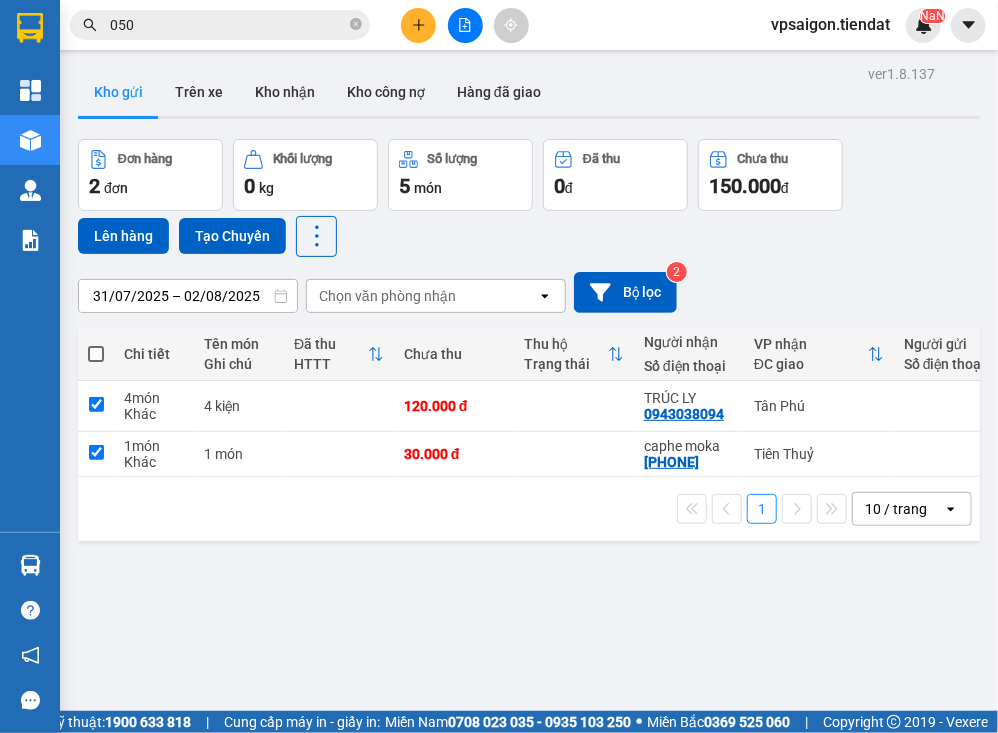 checkbox on "true" 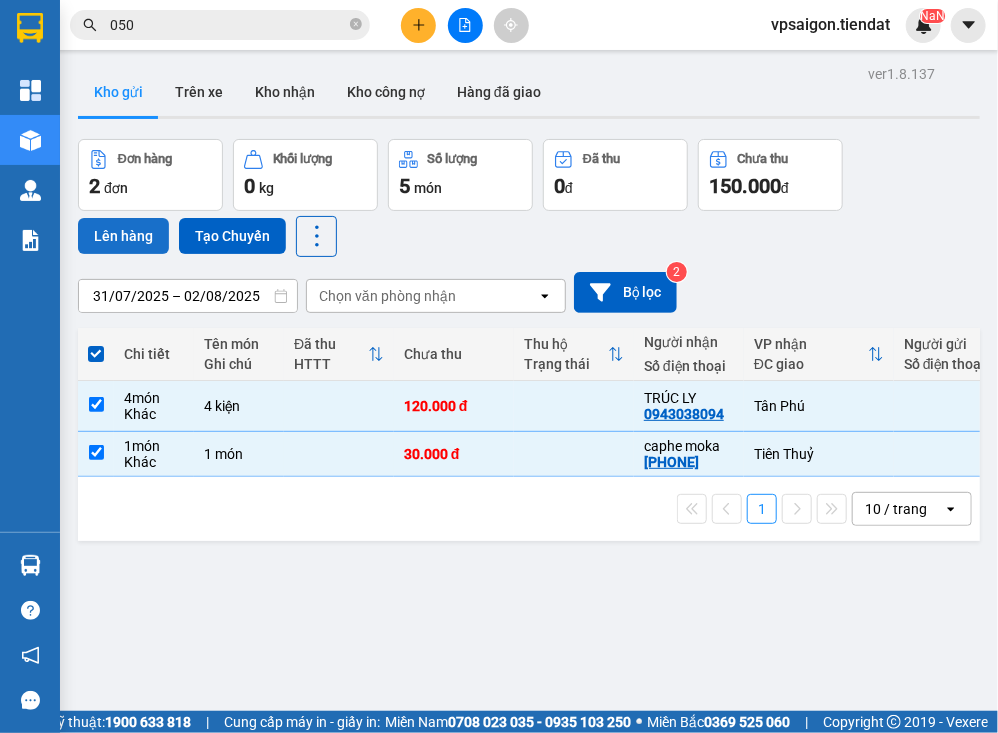 click on "Lên hàng" at bounding box center [123, 236] 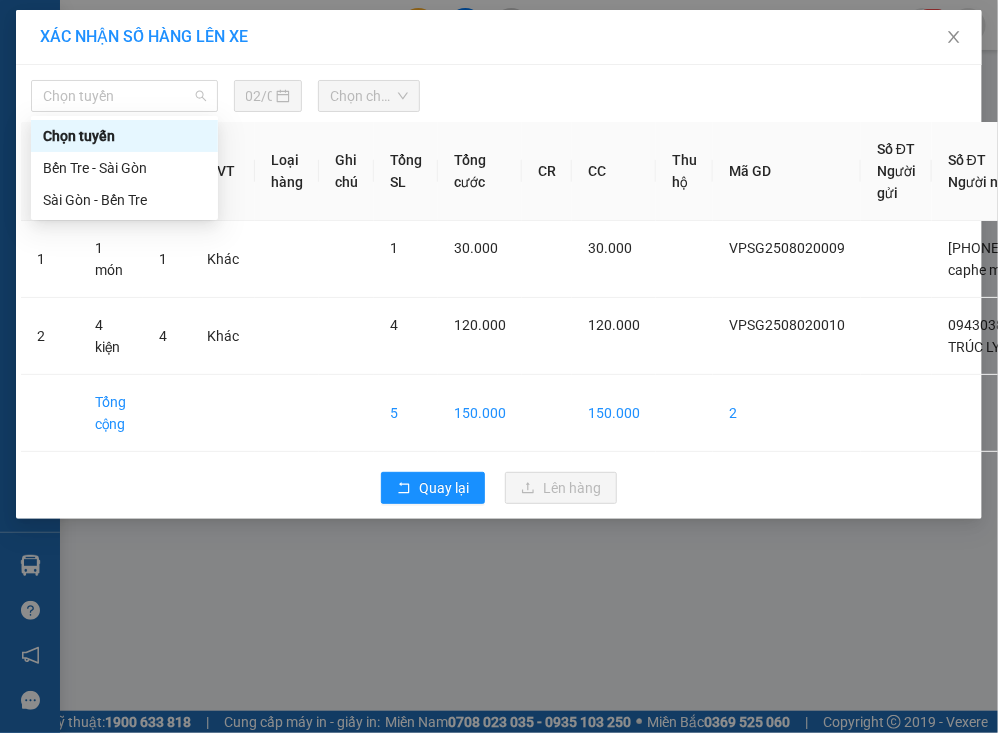drag, startPoint x: 132, startPoint y: 92, endPoint x: 167, endPoint y: 170, distance: 85.49269 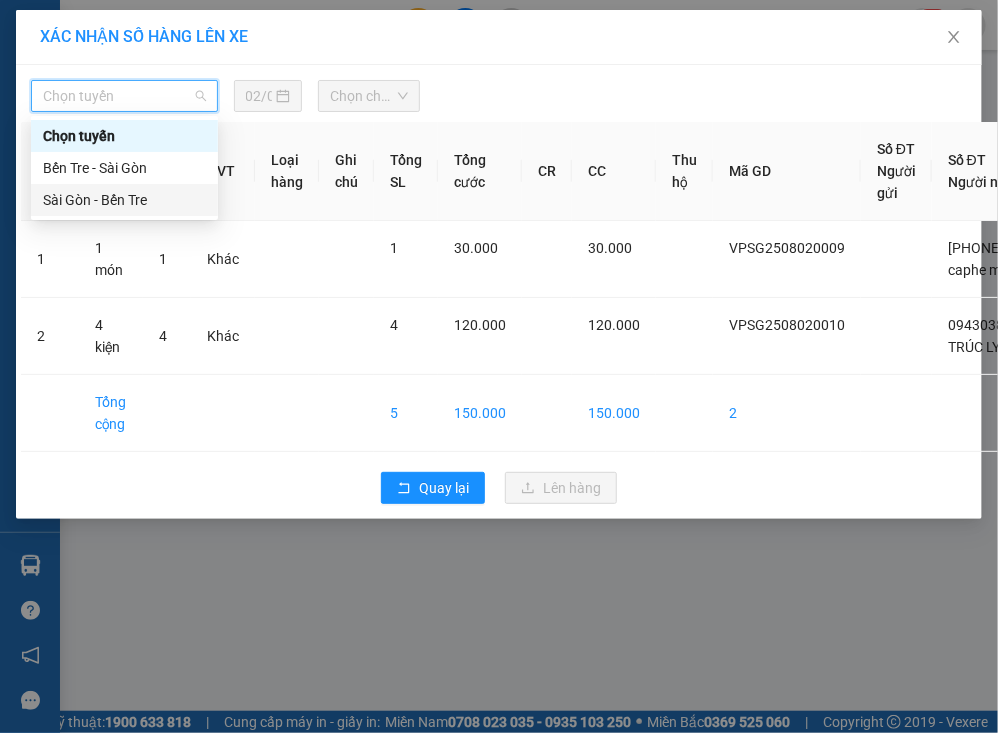 click on "Sài Gòn - Bến Tre" at bounding box center (124, 200) 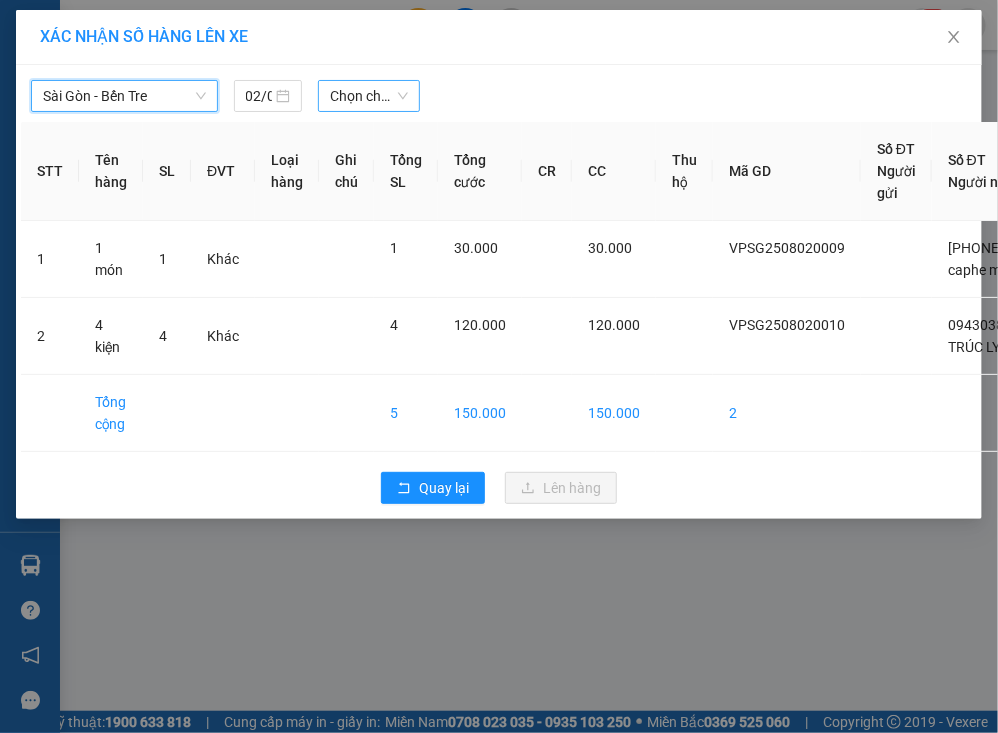 click on "Chọn chuyến" at bounding box center (369, 96) 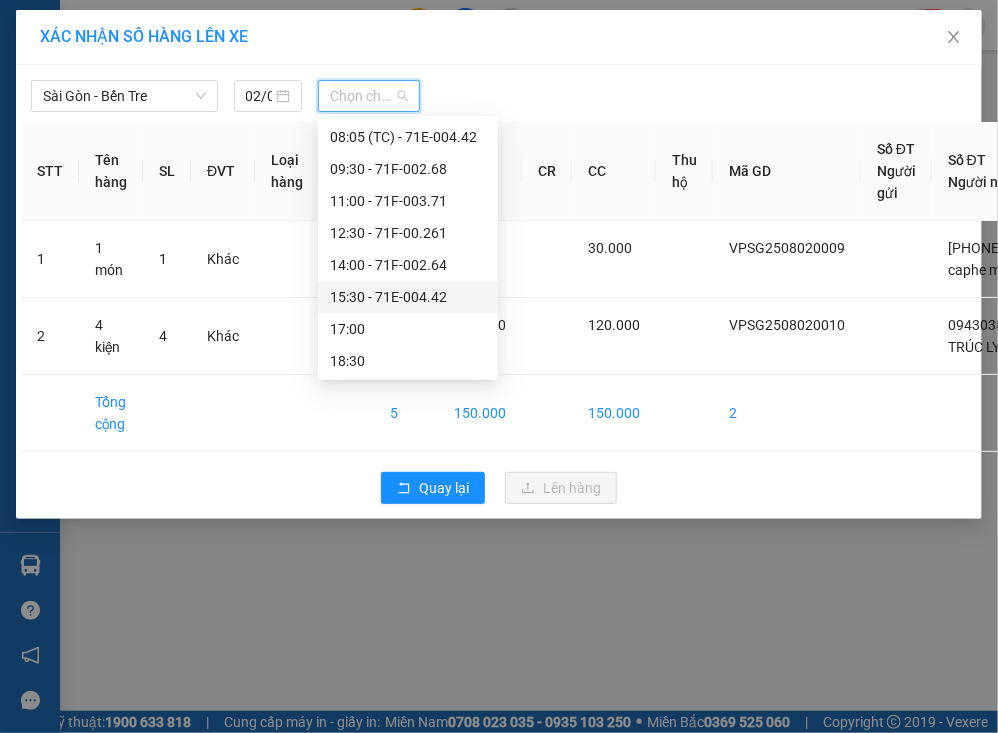 scroll, scrollTop: 128, scrollLeft: 0, axis: vertical 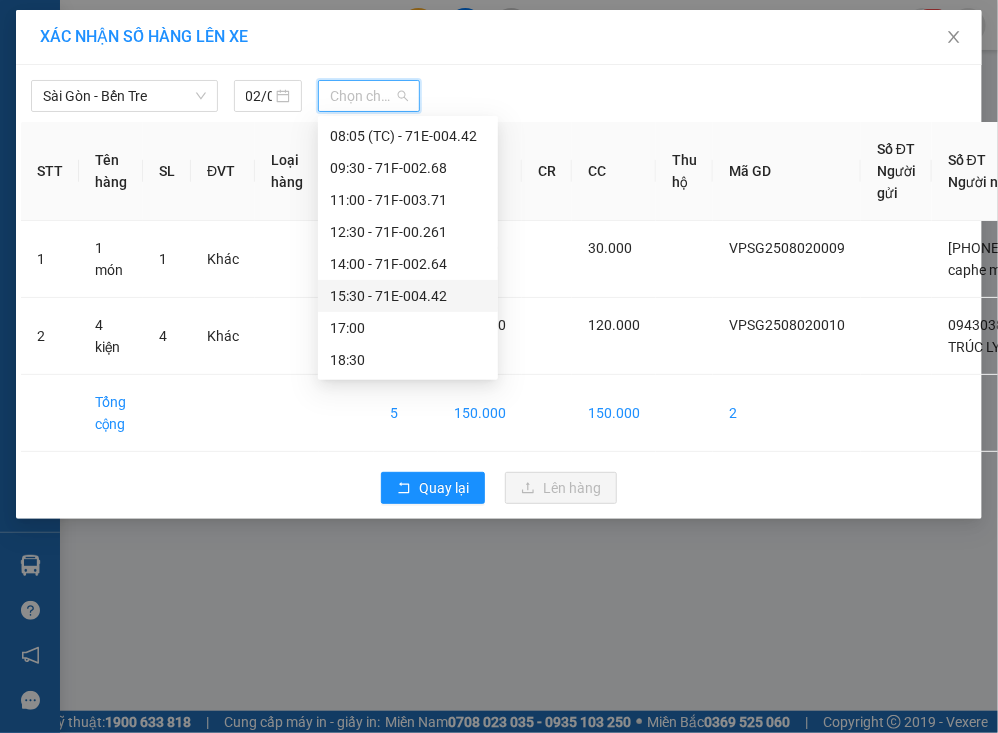 click on "15:30     - 71E-004.42" at bounding box center [408, 296] 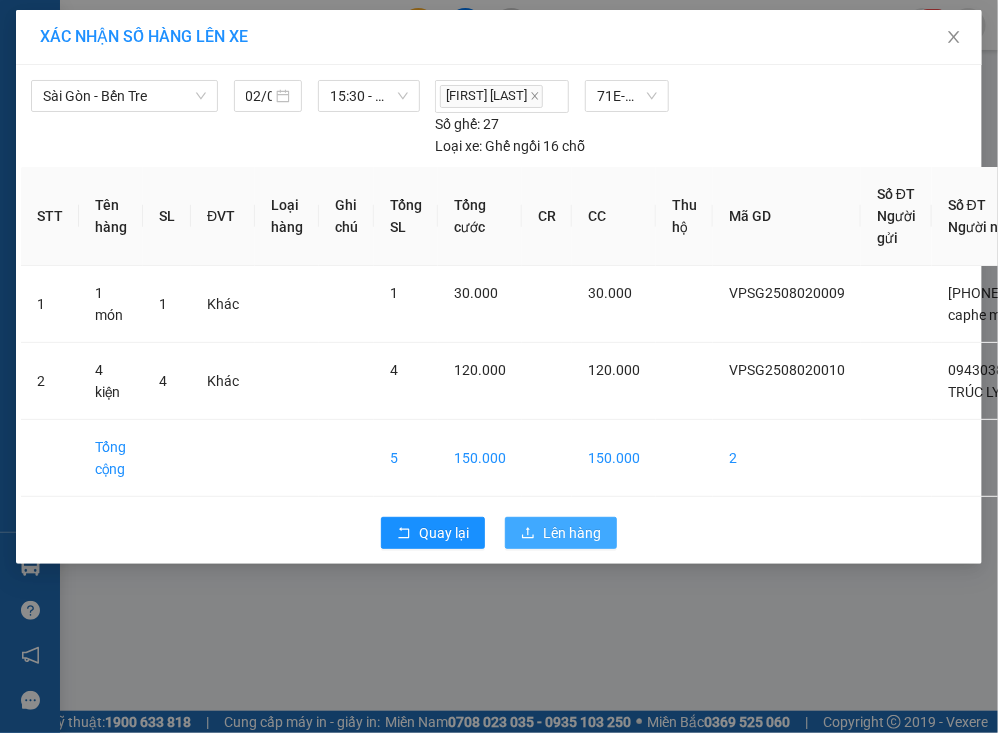 click on "Lên hàng" at bounding box center [572, 533] 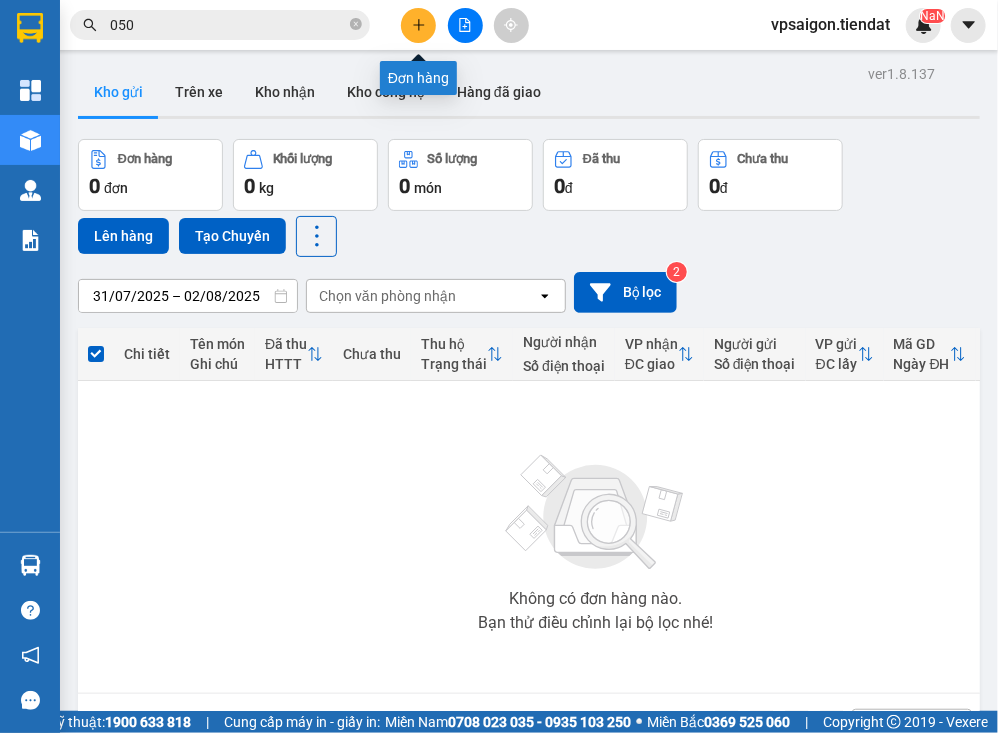 click 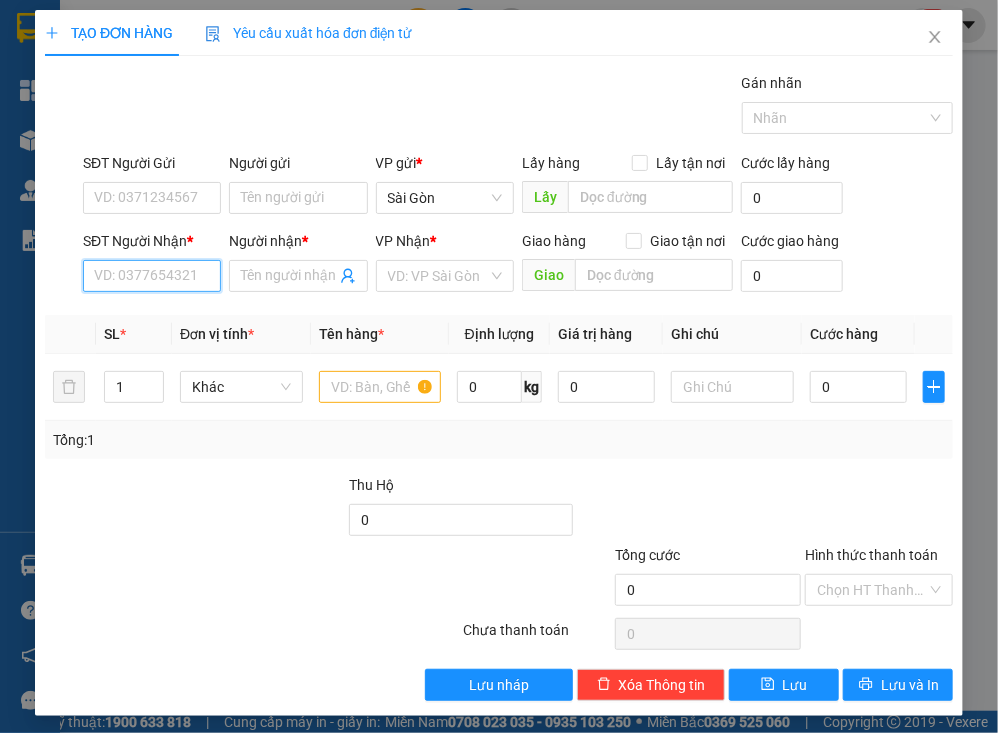 click on "SĐT Người Nhận  *" at bounding box center [152, 276] 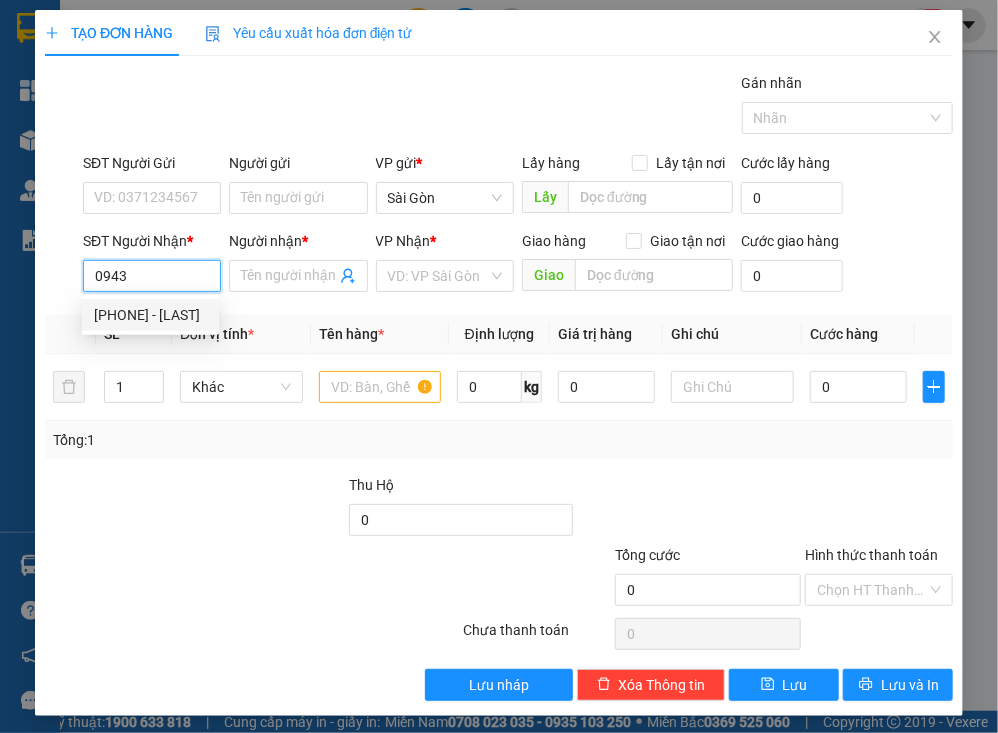 click on "0943038094 - TRÚC LY" at bounding box center (150, 315) 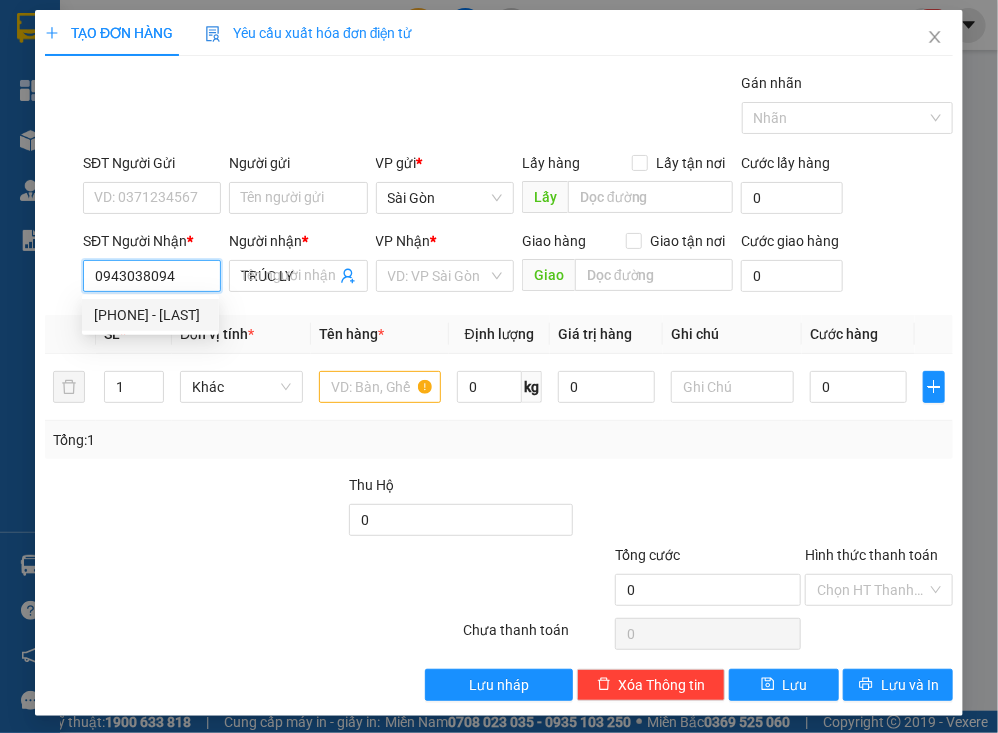 type on "120.000" 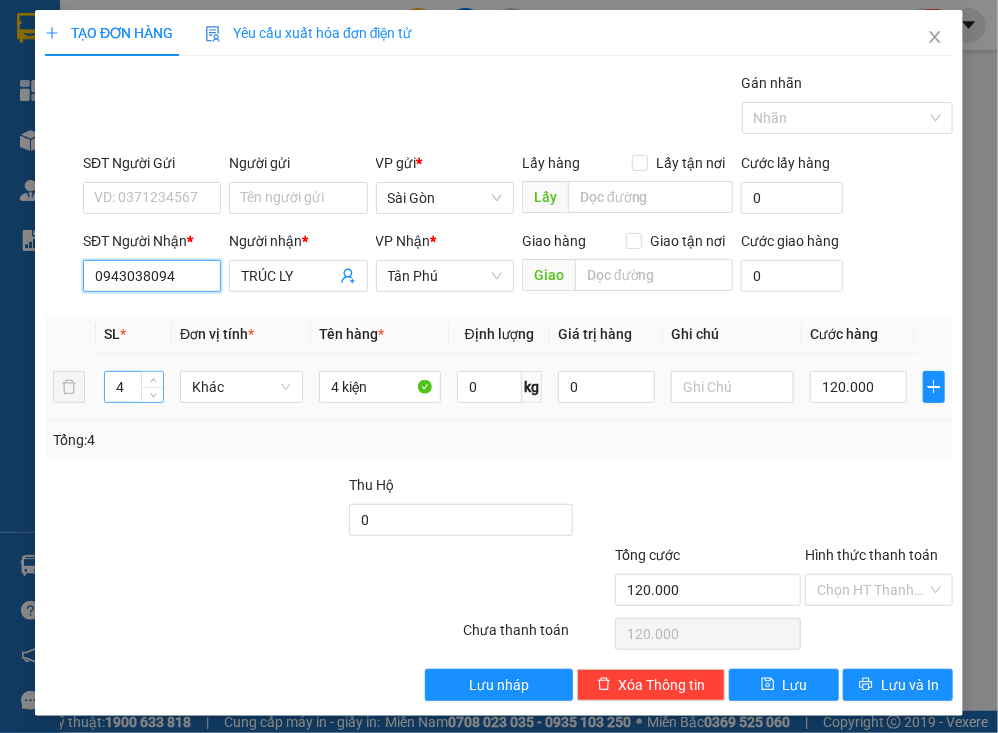 type on "0943038094" 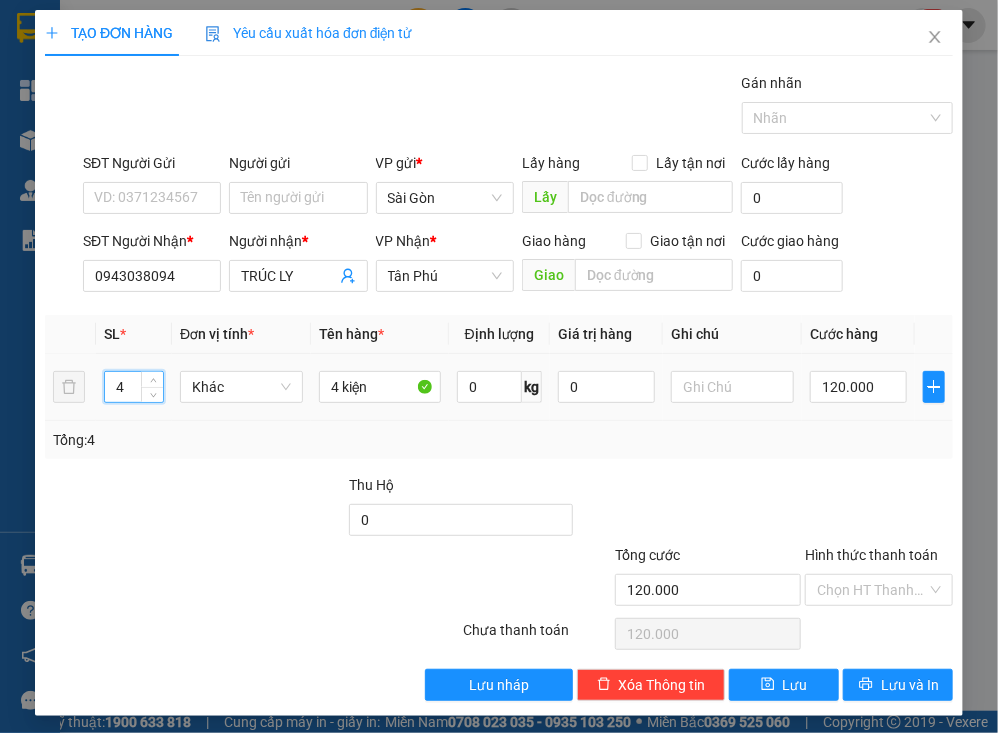 click on "4" at bounding box center (134, 387) 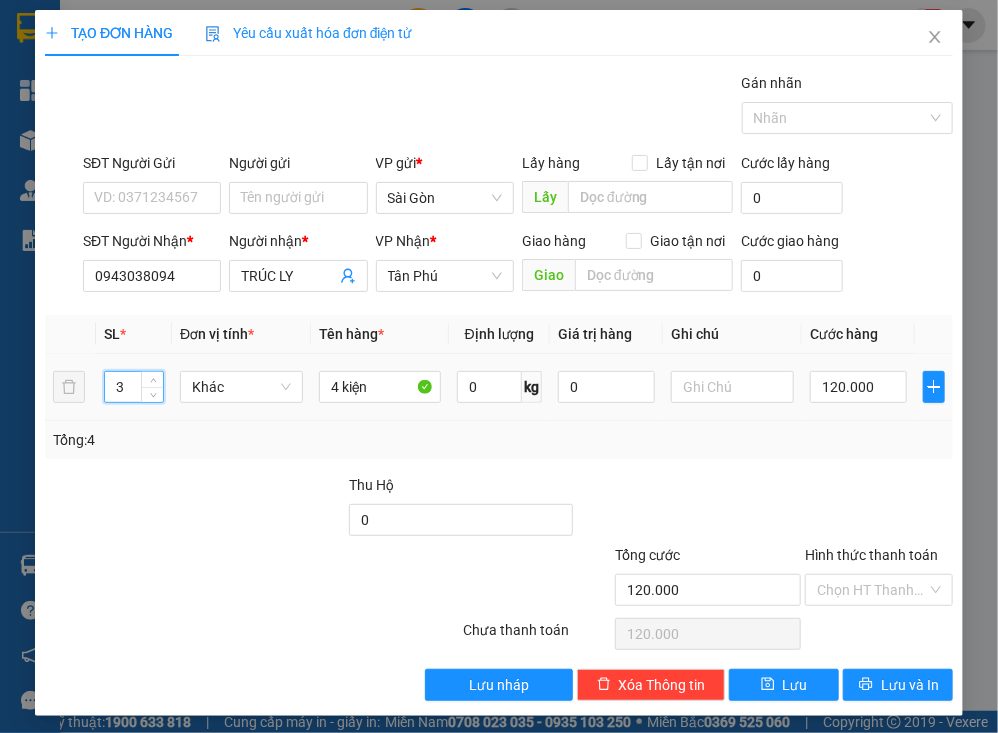 type on "2" 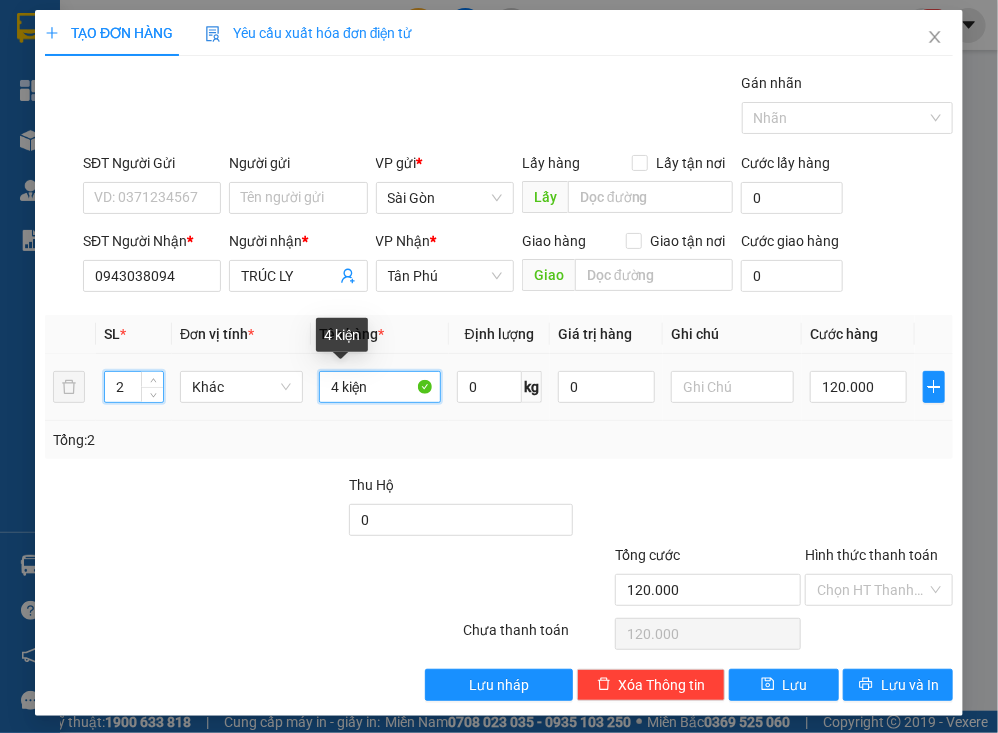 click on "4 kiện" at bounding box center [380, 387] 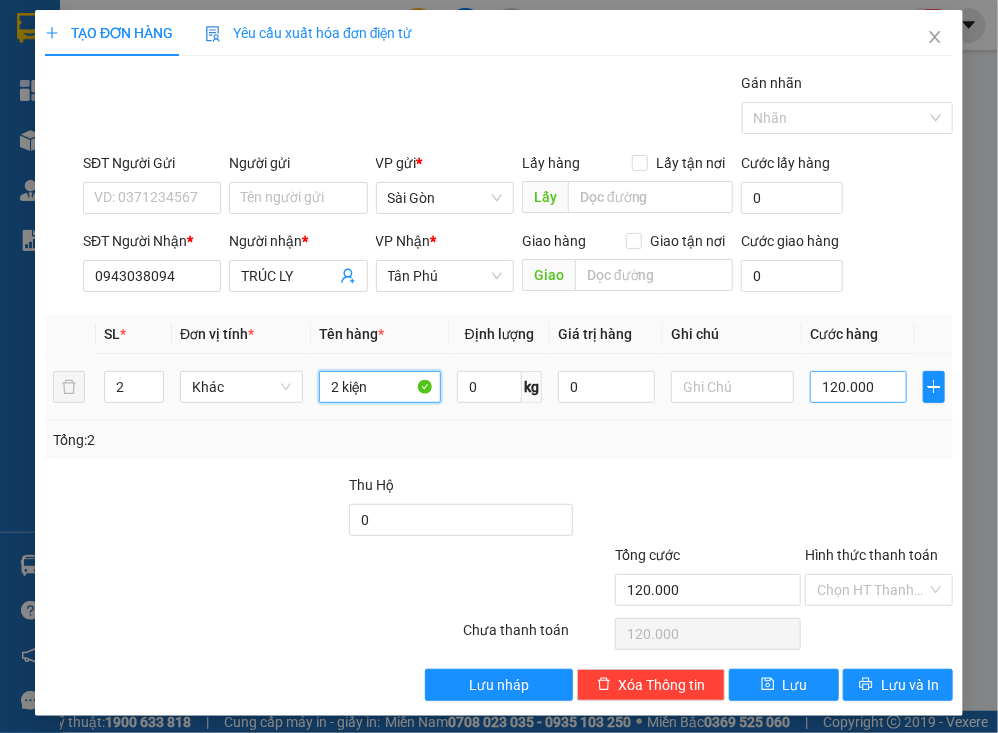 type on "2 kiện" 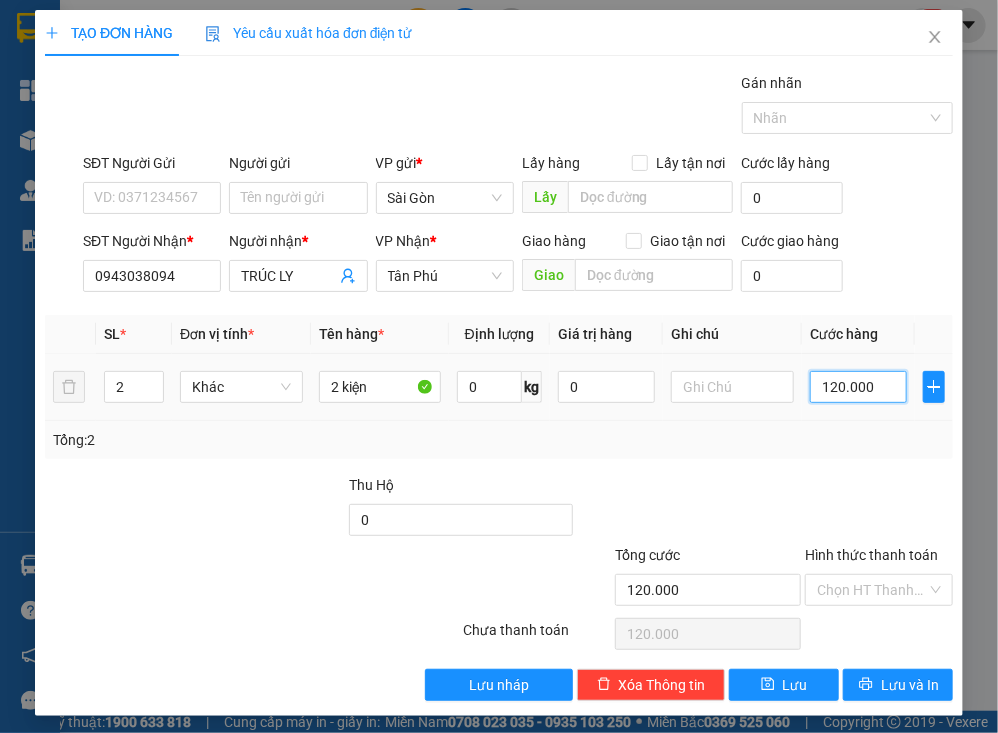 click on "120.000" at bounding box center (858, 387) 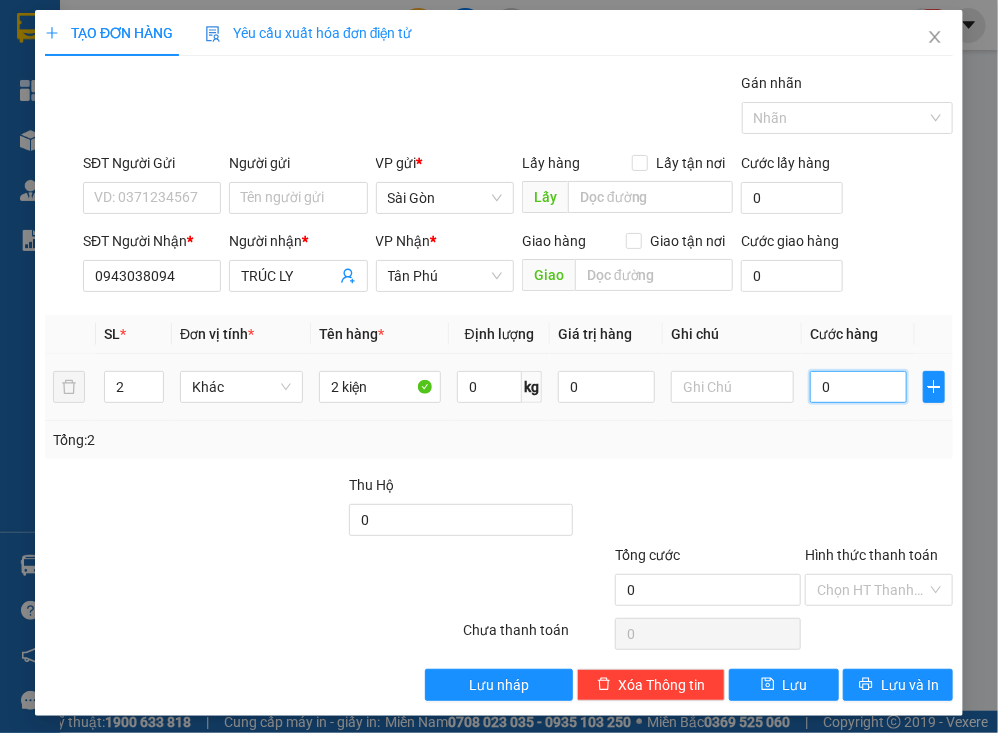 type on "6" 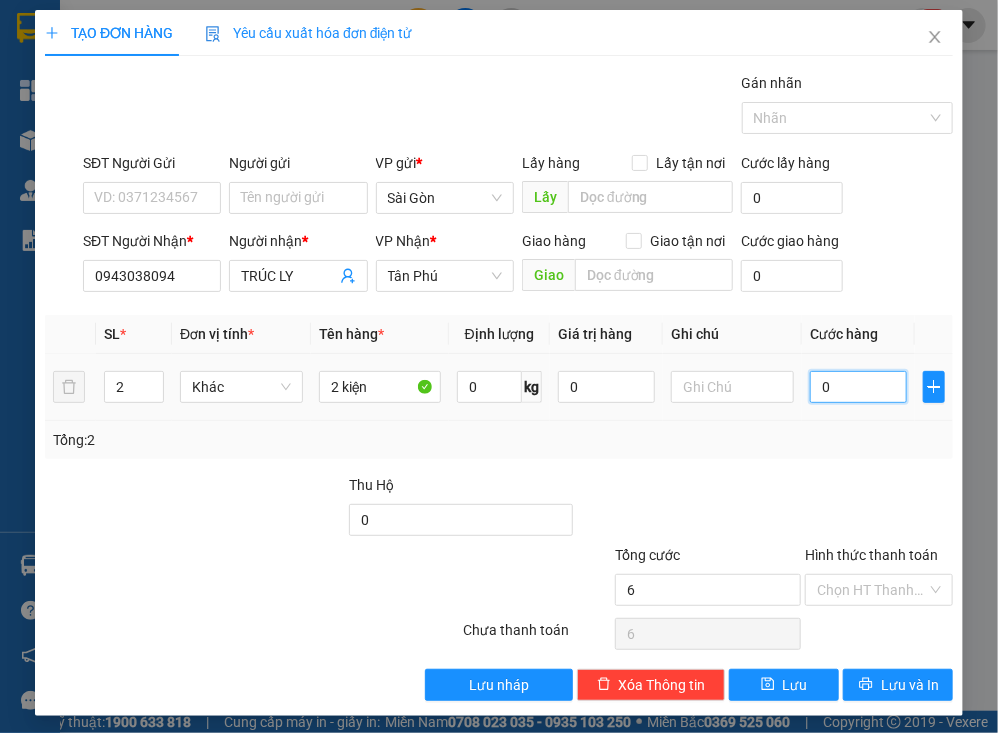 type on "06" 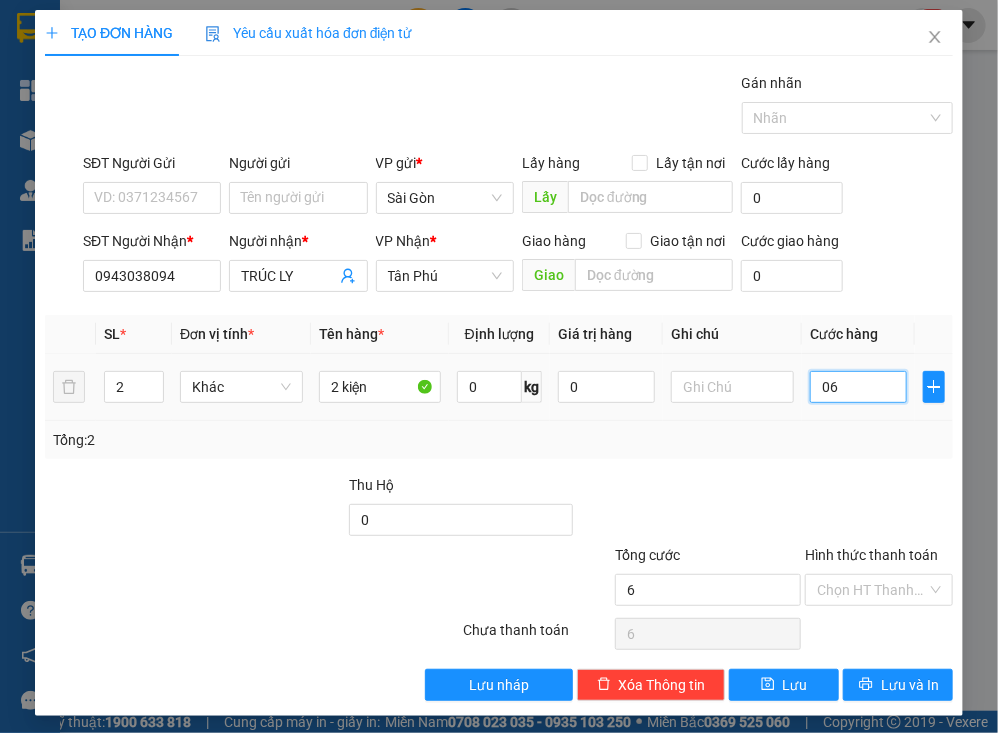 type on "60" 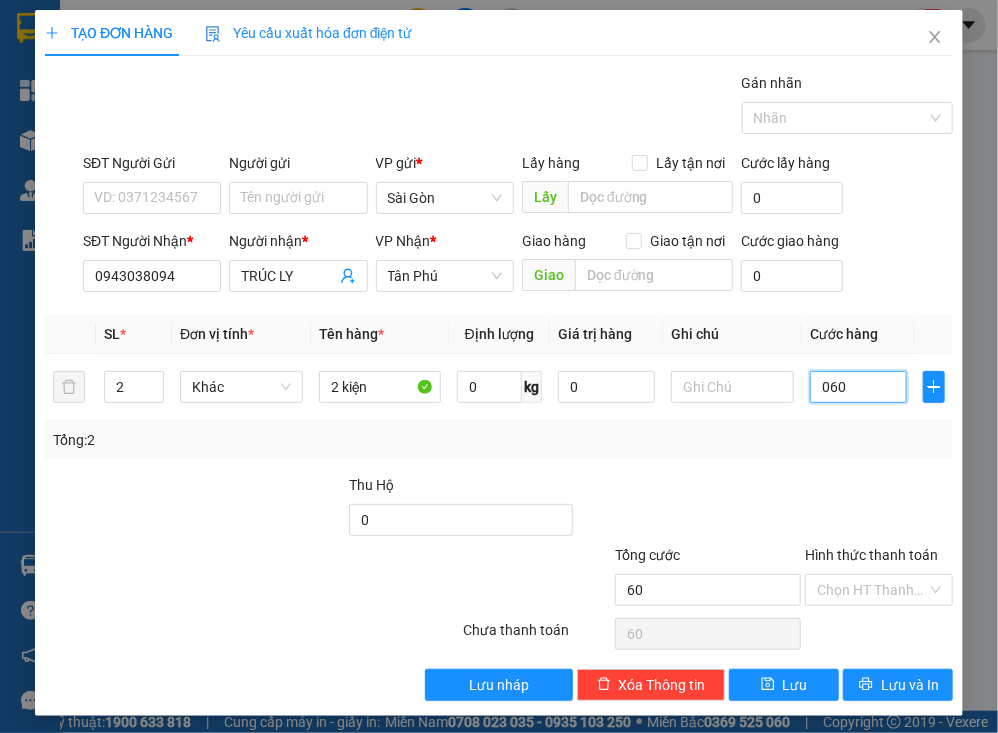 type on "060" 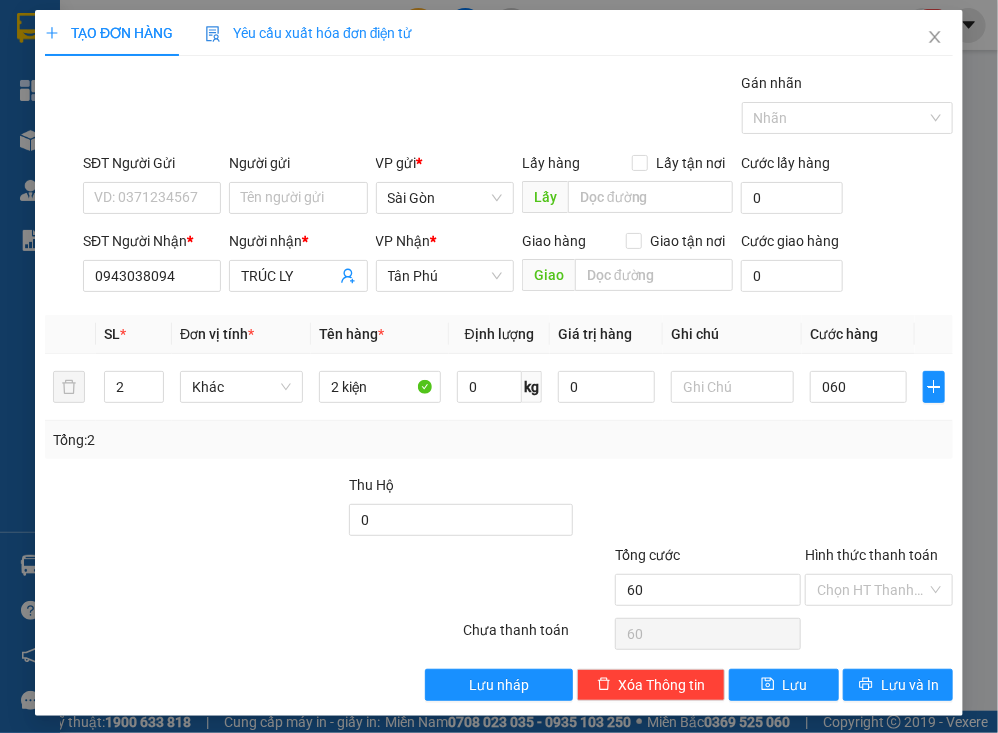 type on "60.000" 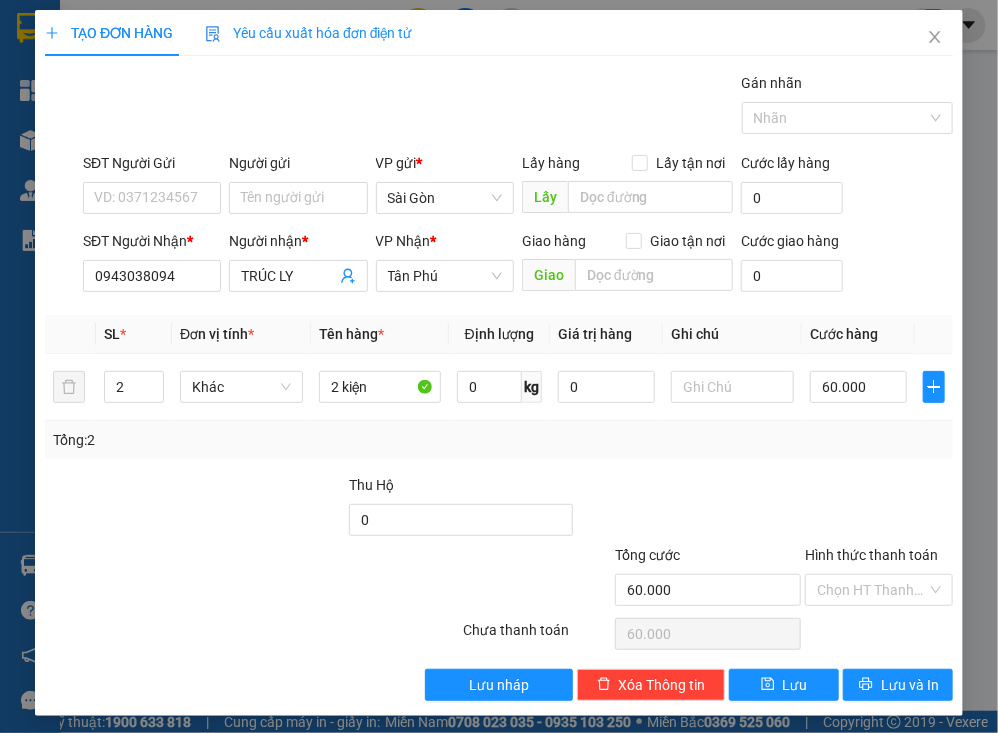 click on "Tổng:  2" at bounding box center (499, 440) 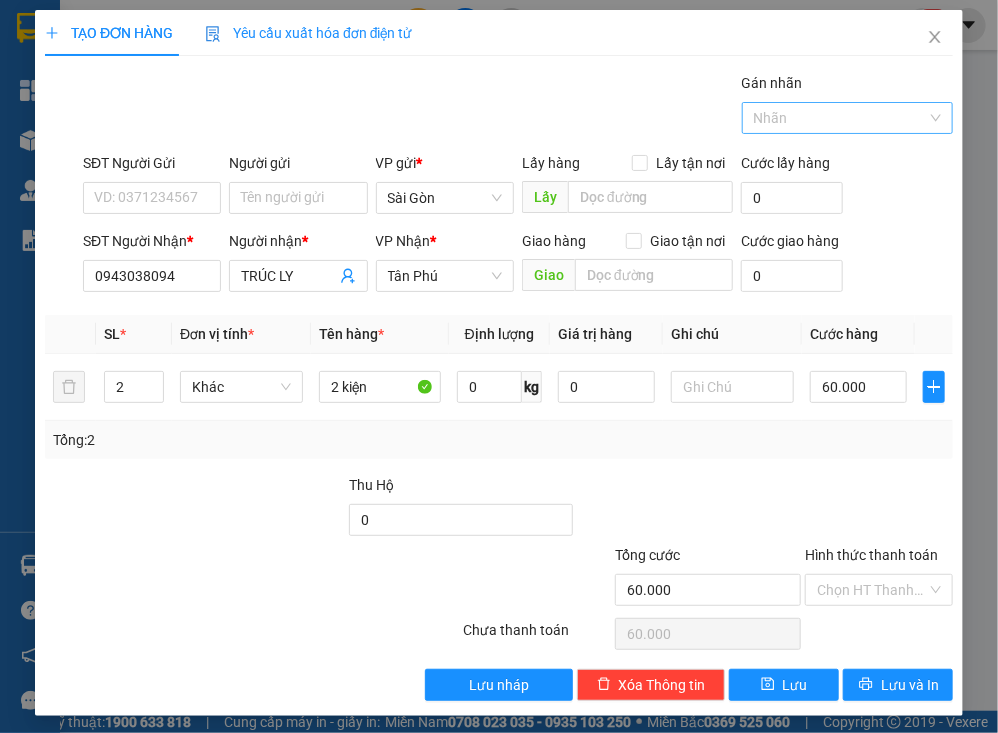 click at bounding box center [838, 118] 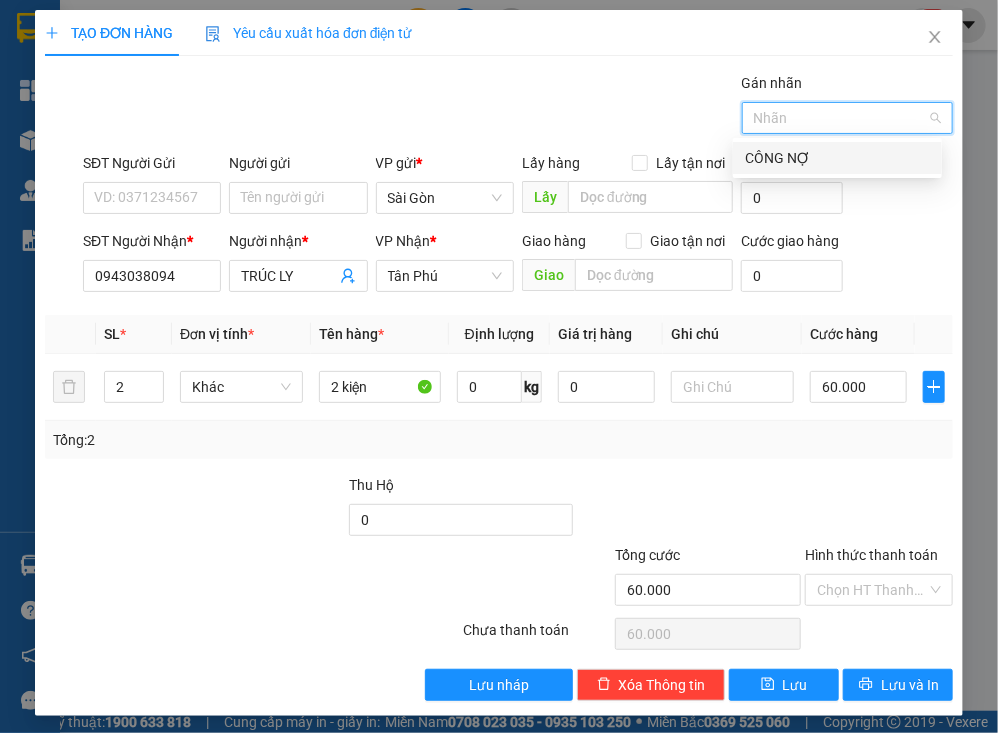 click on "CÔNG NỢ" at bounding box center [837, 158] 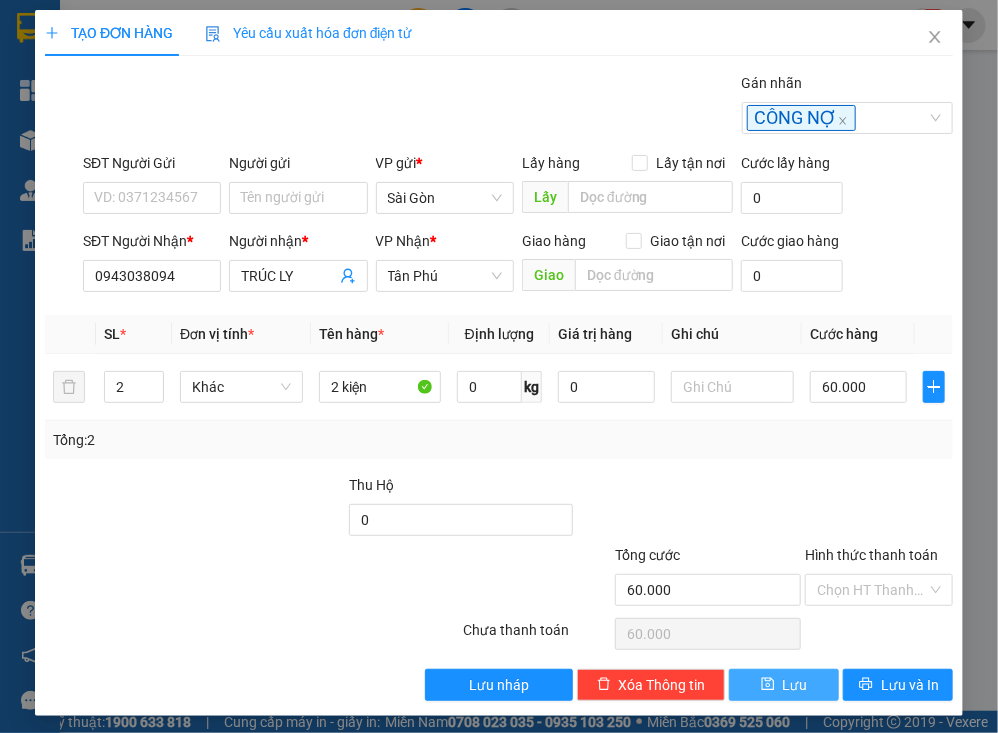 click on "Lưu" at bounding box center [795, 685] 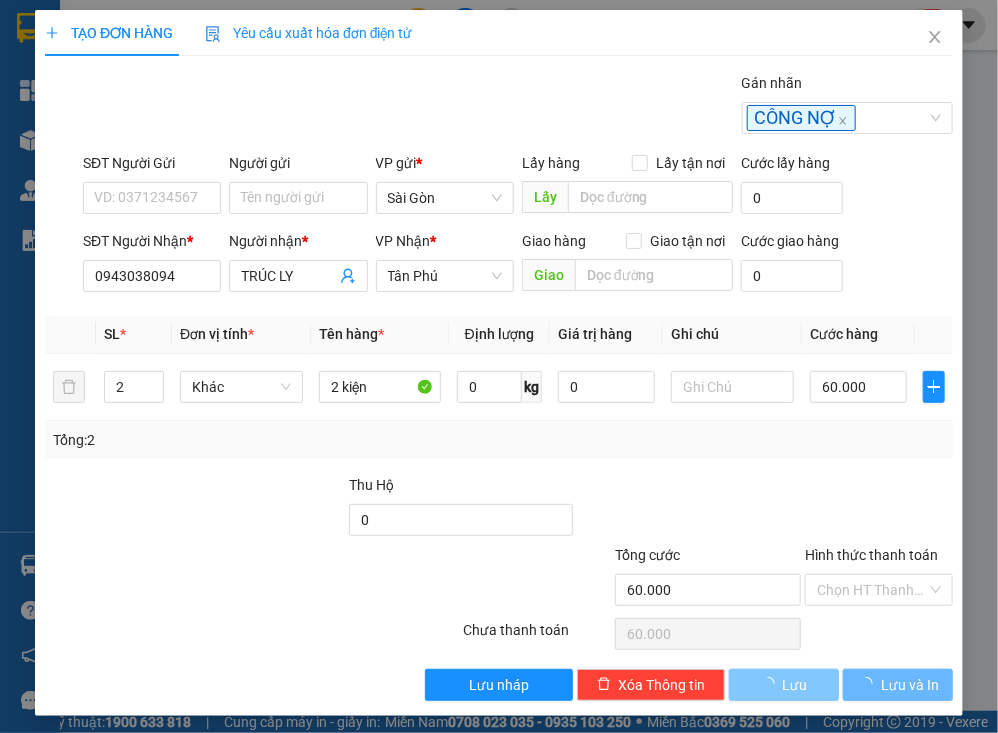 type 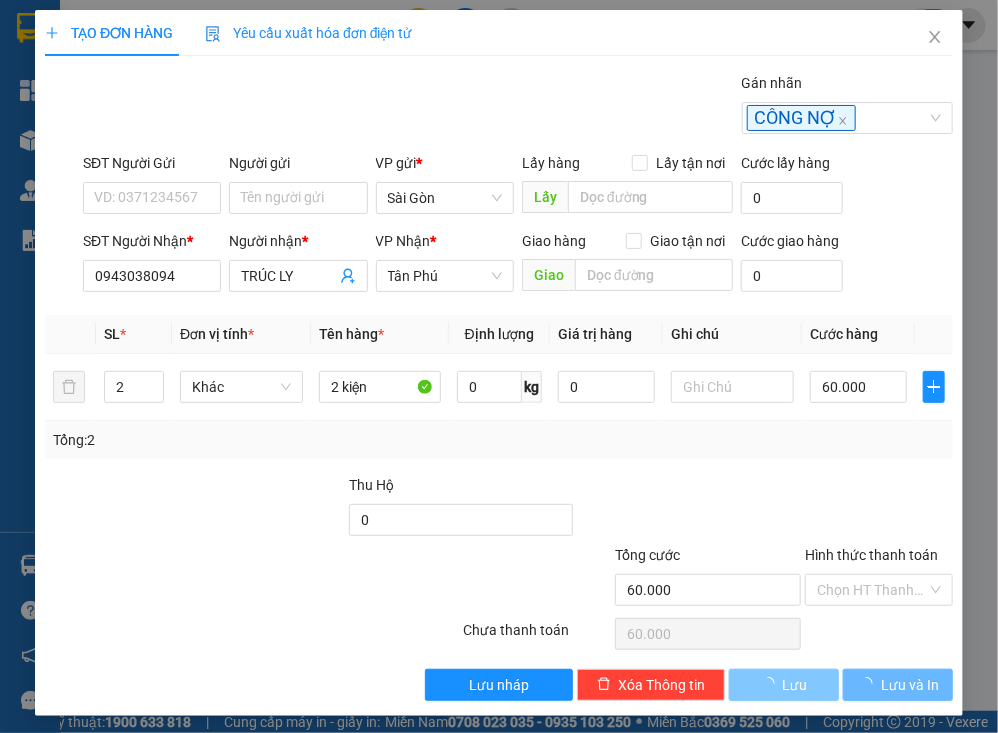 type 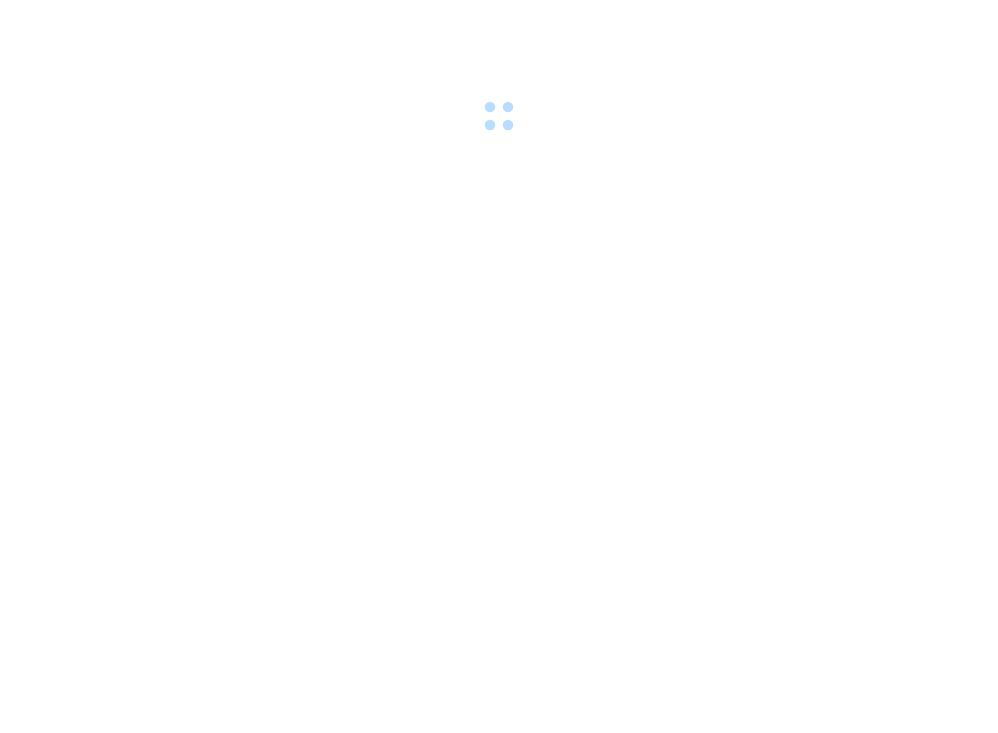 scroll, scrollTop: 0, scrollLeft: 0, axis: both 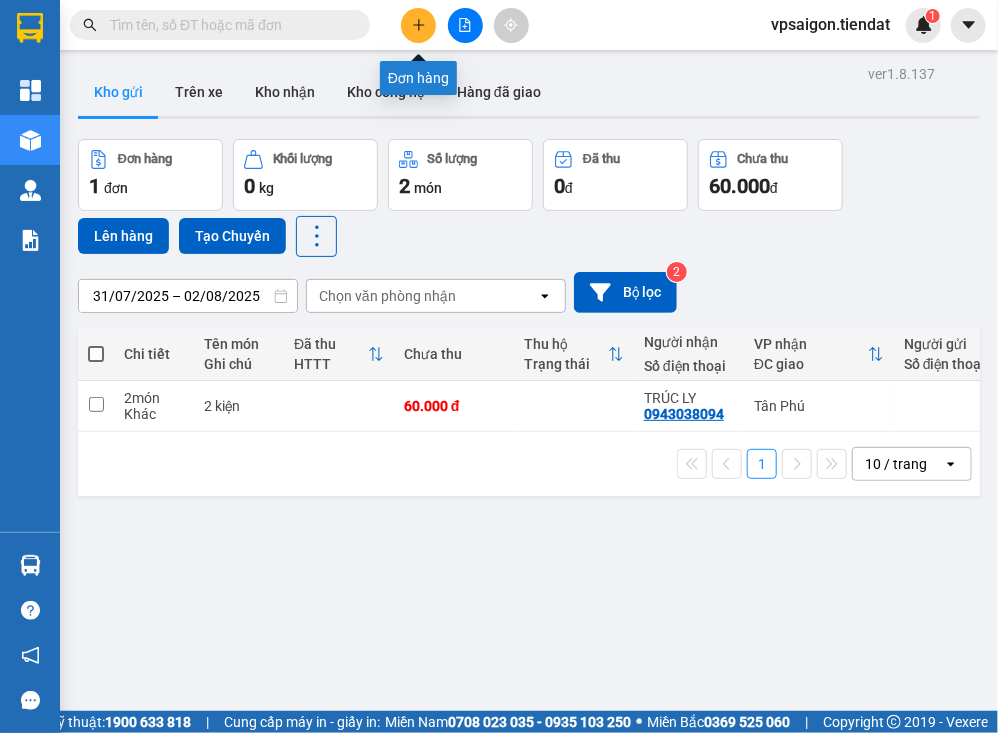 click 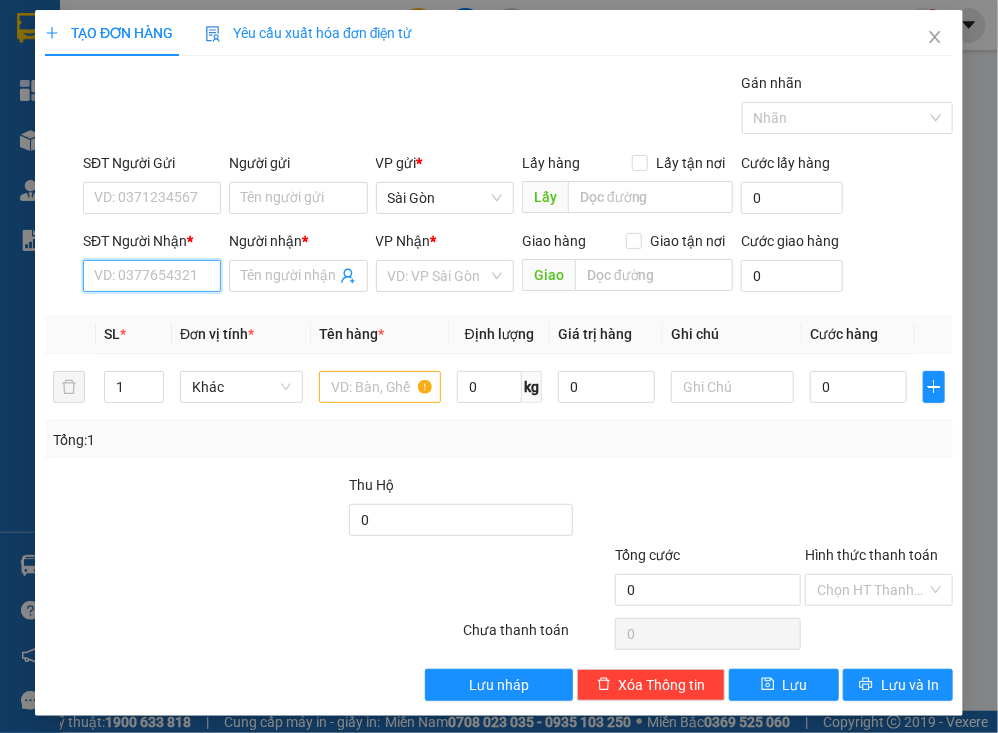 click on "SĐT Người Nhận  *" at bounding box center [152, 276] 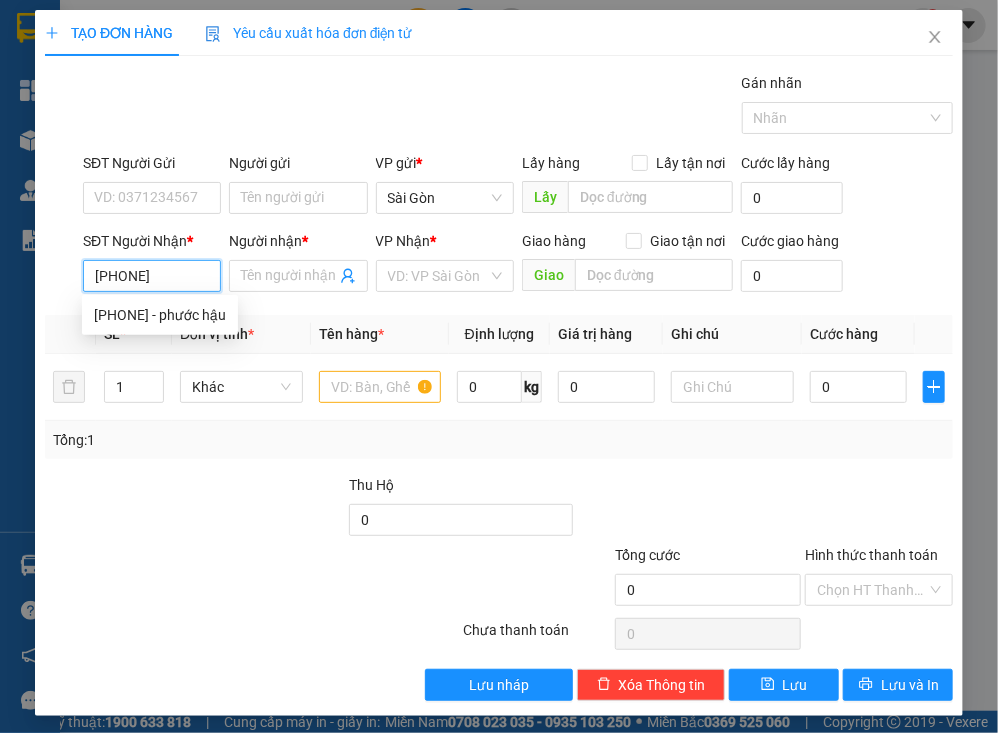 type on "[PHONE]" 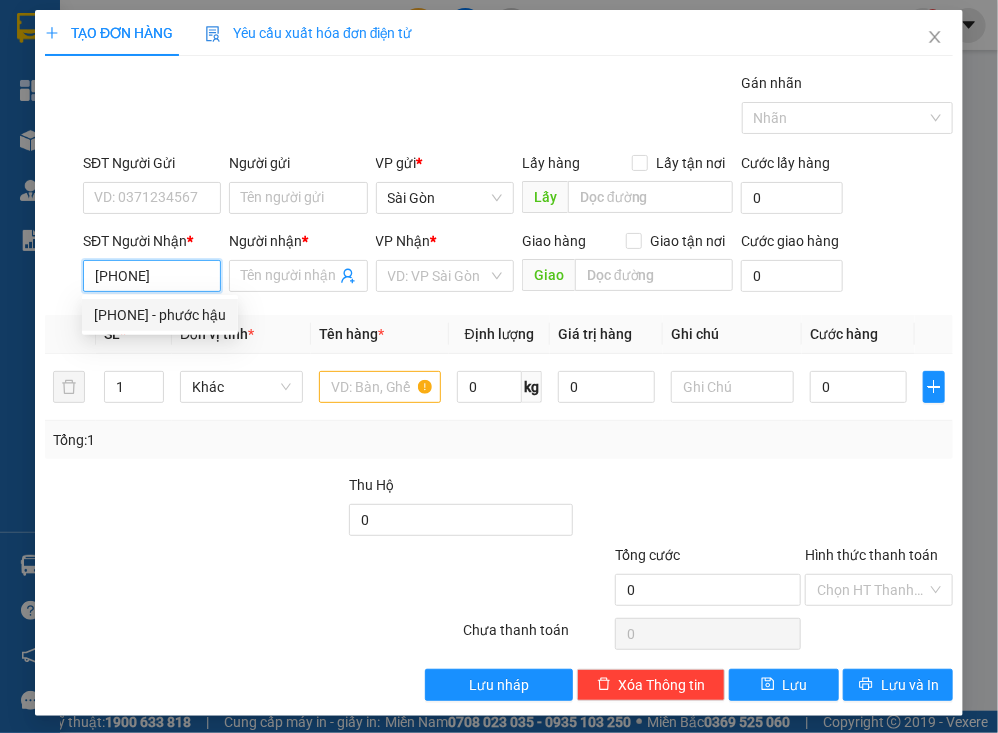 click on "[PHONE] - phước hậu" at bounding box center (160, 315) 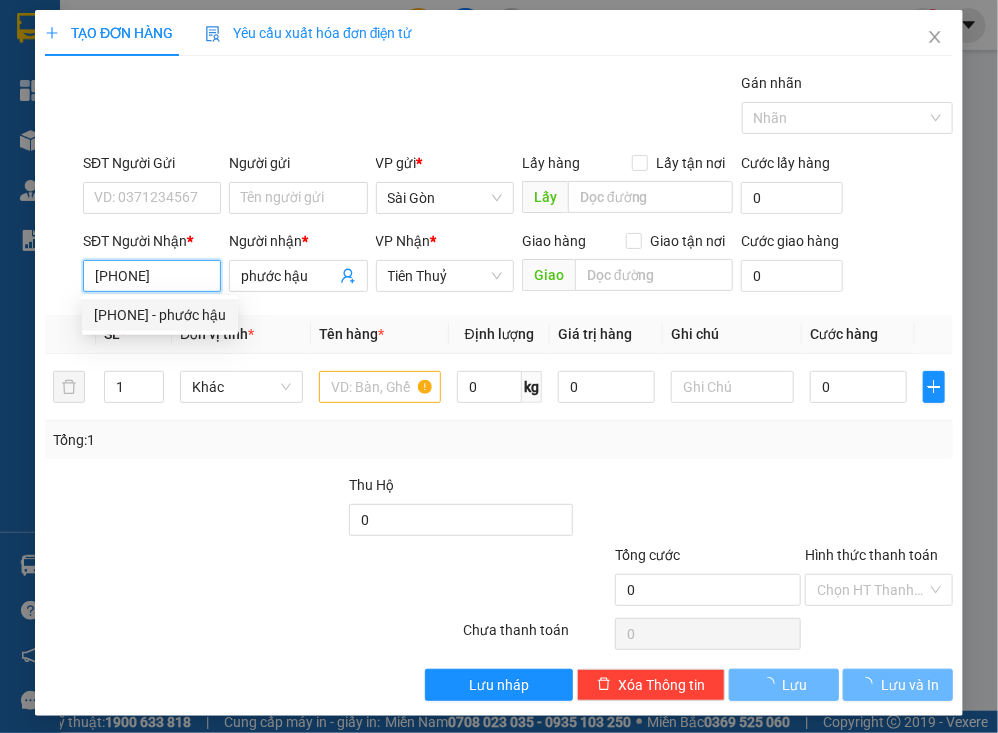 type on "40.000" 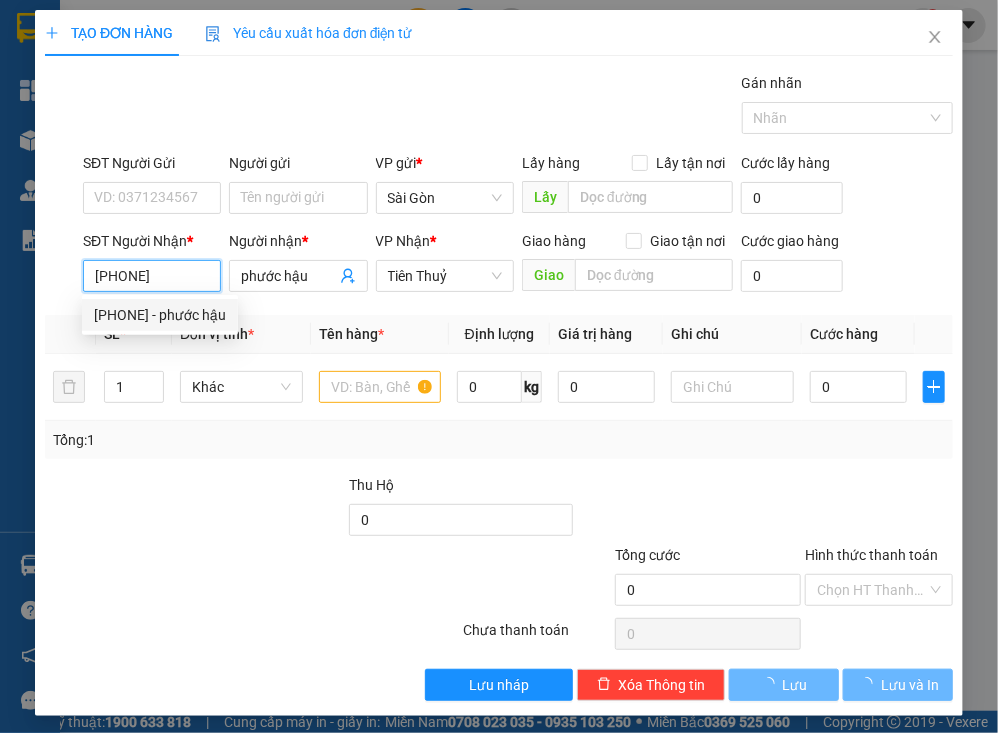 type on "40.000" 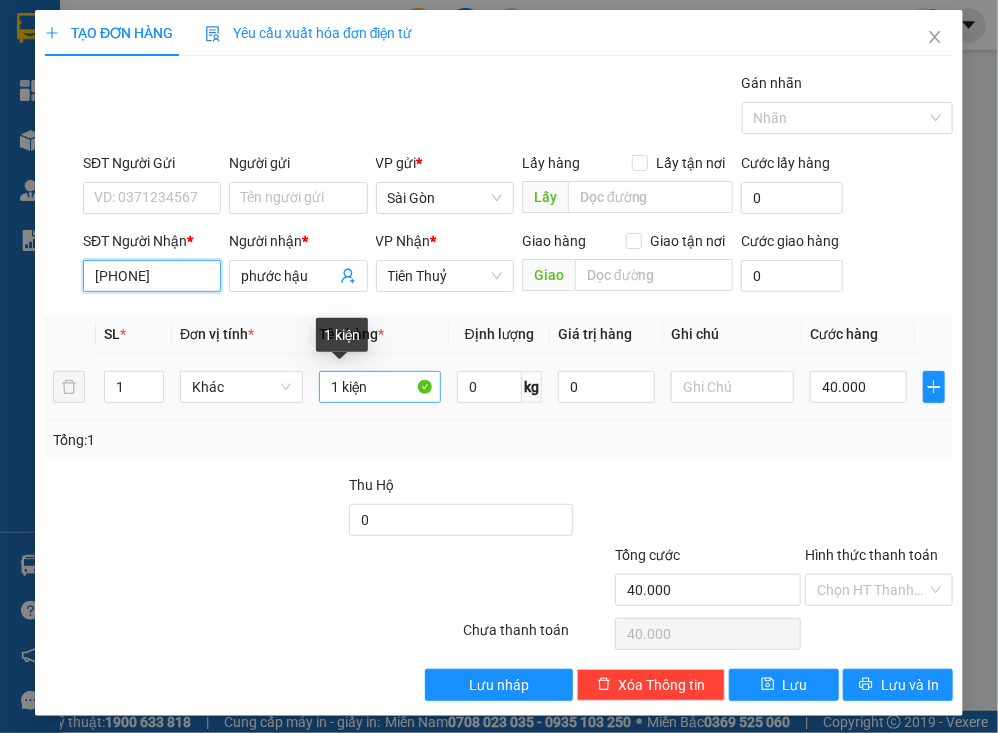 type on "[PHONE]" 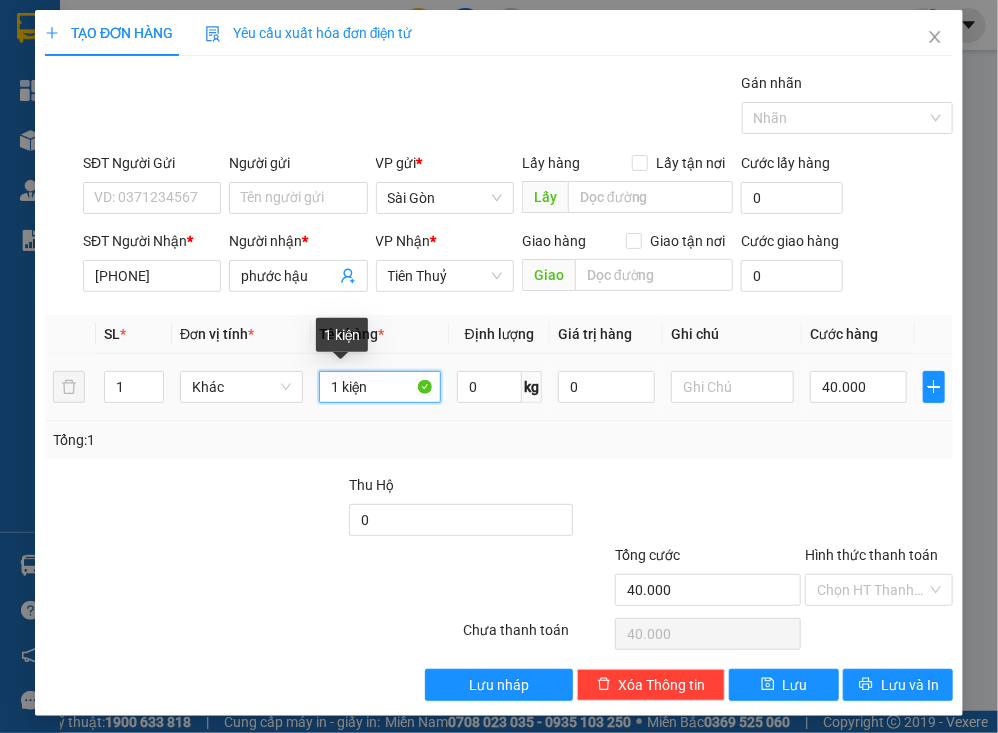 click on "1 kiện" at bounding box center (380, 387) 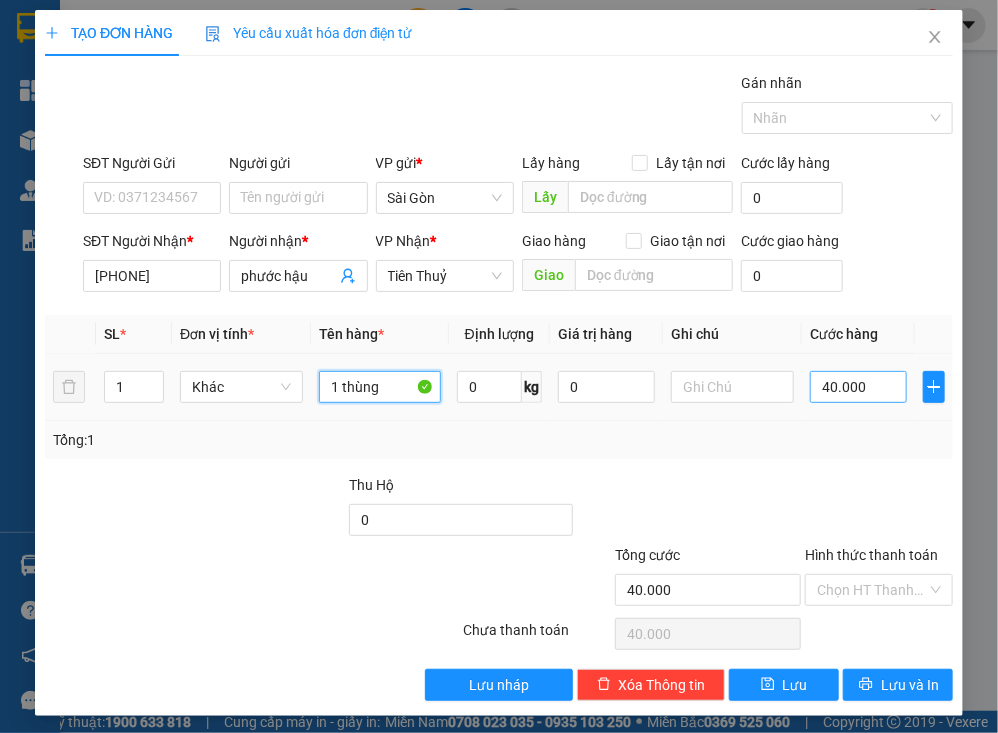type on "1 thùng" 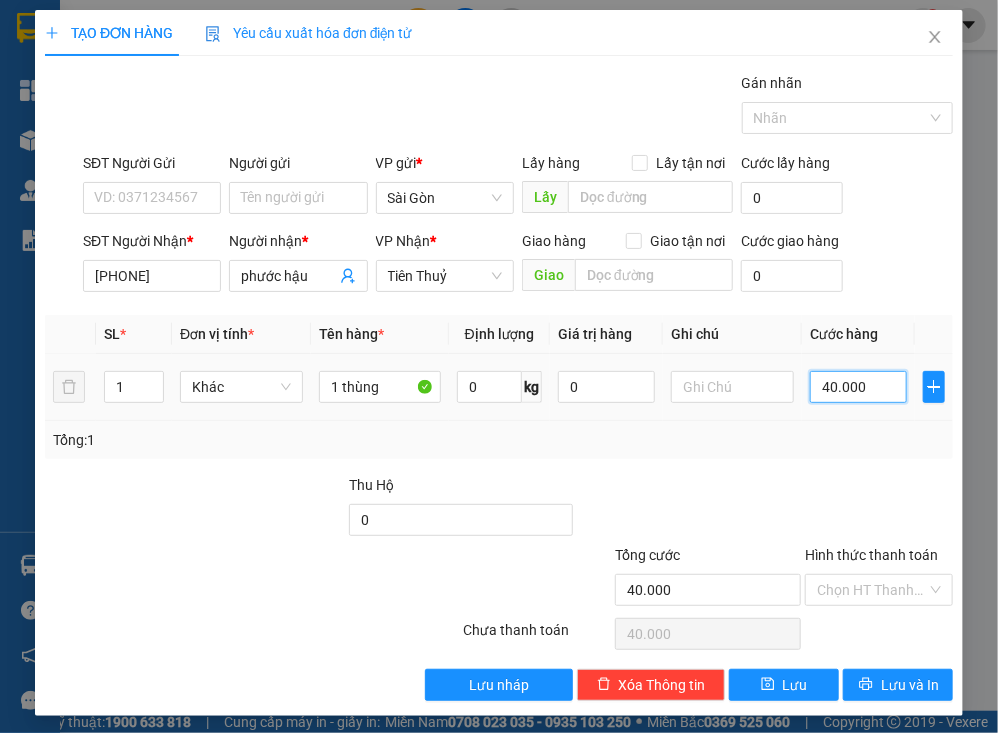click on "40.000" at bounding box center [858, 387] 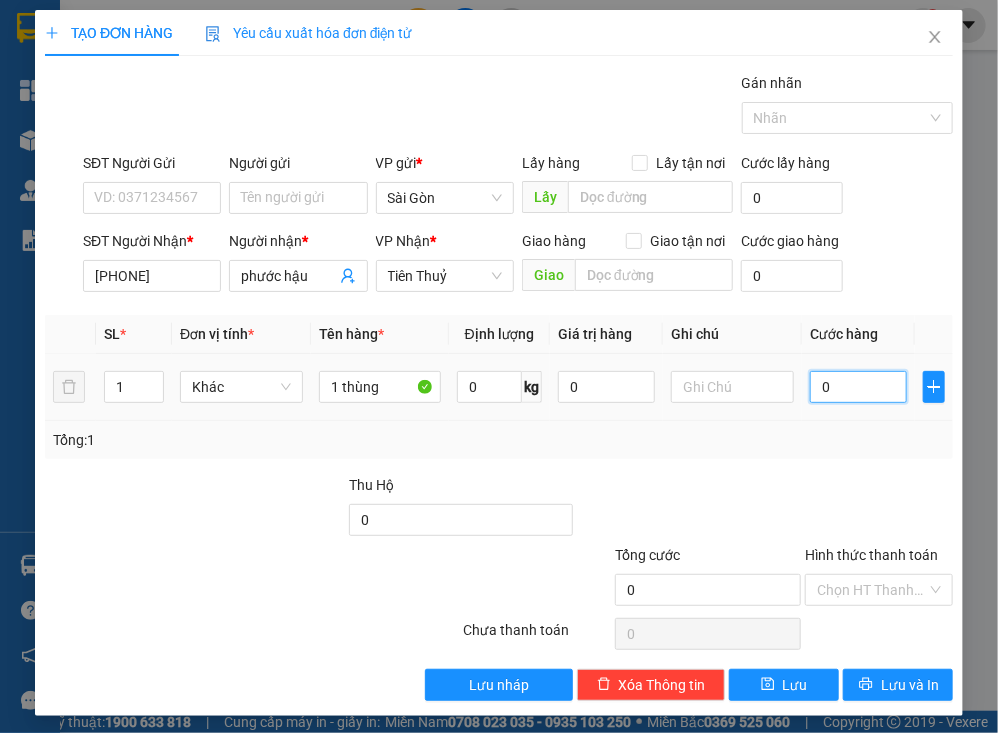 type on "05" 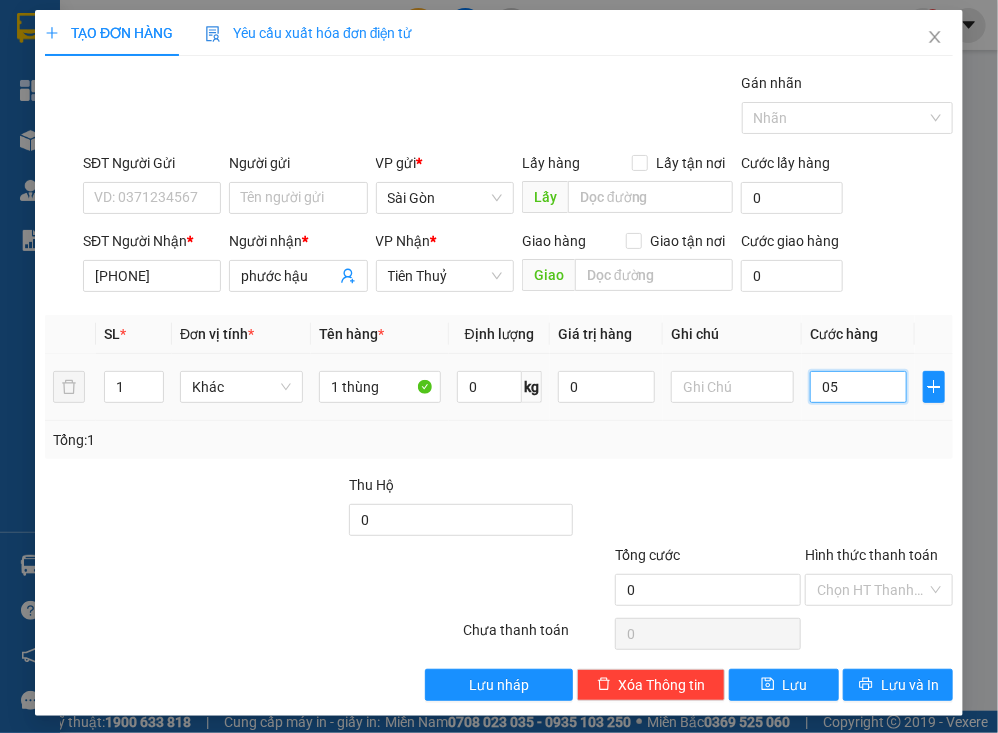 type on "5" 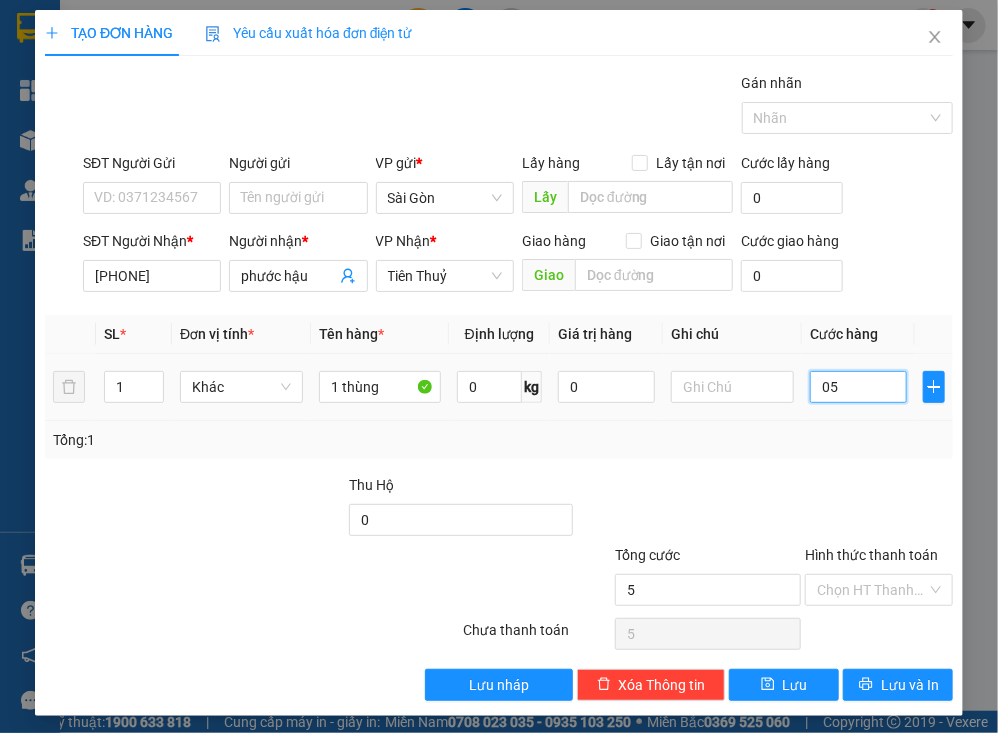 type on "50" 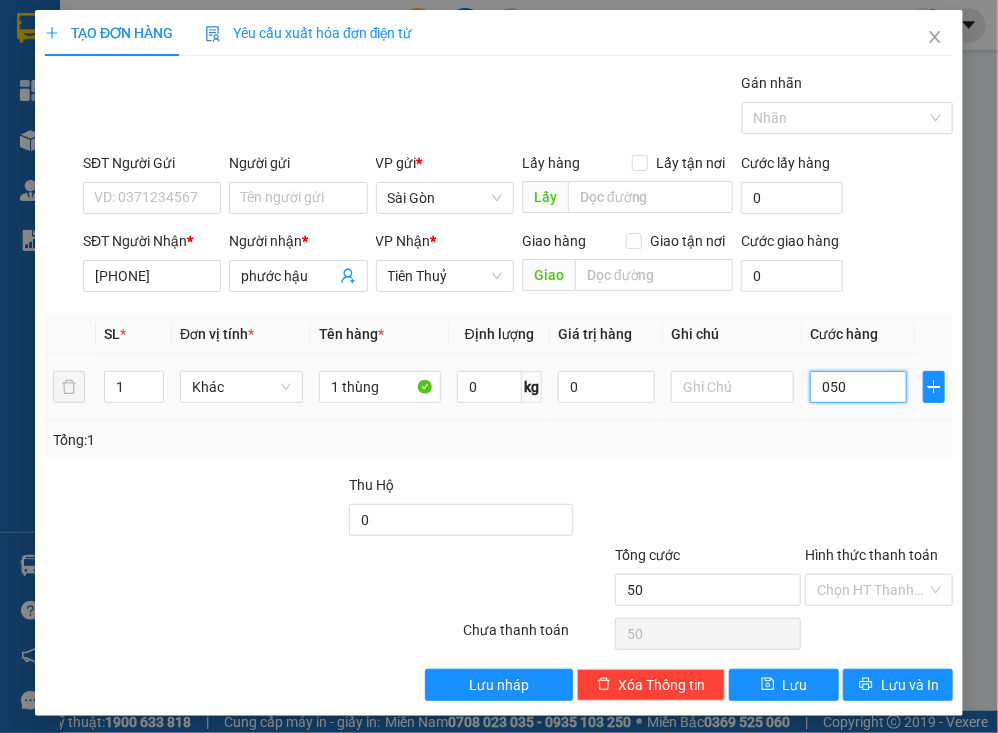 type on "050" 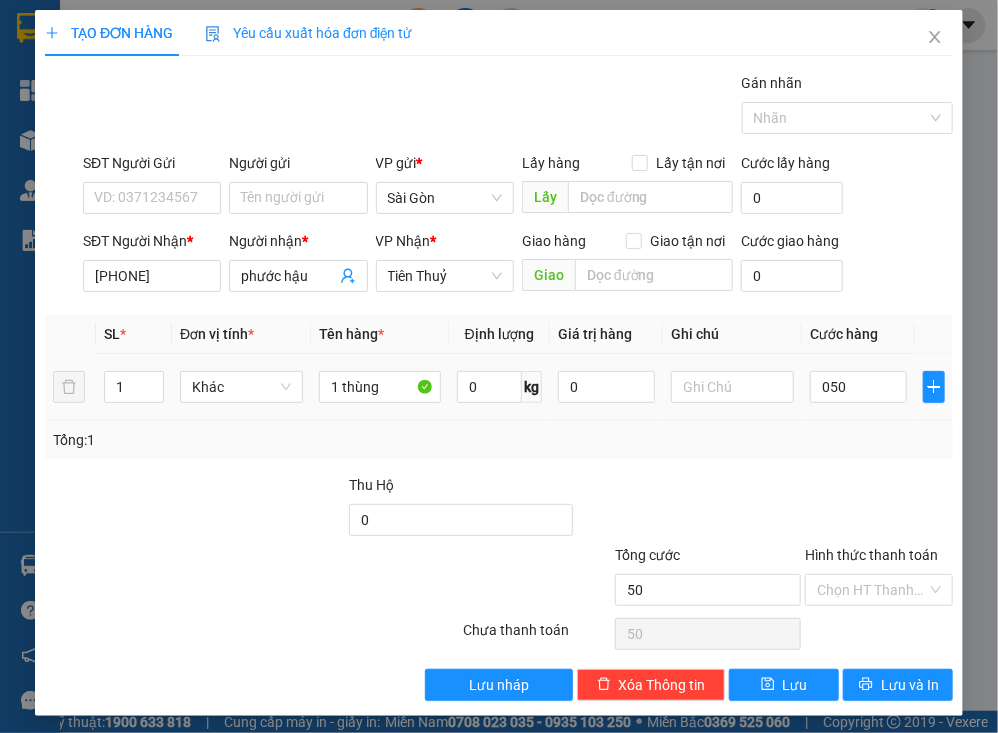 type on "50.000" 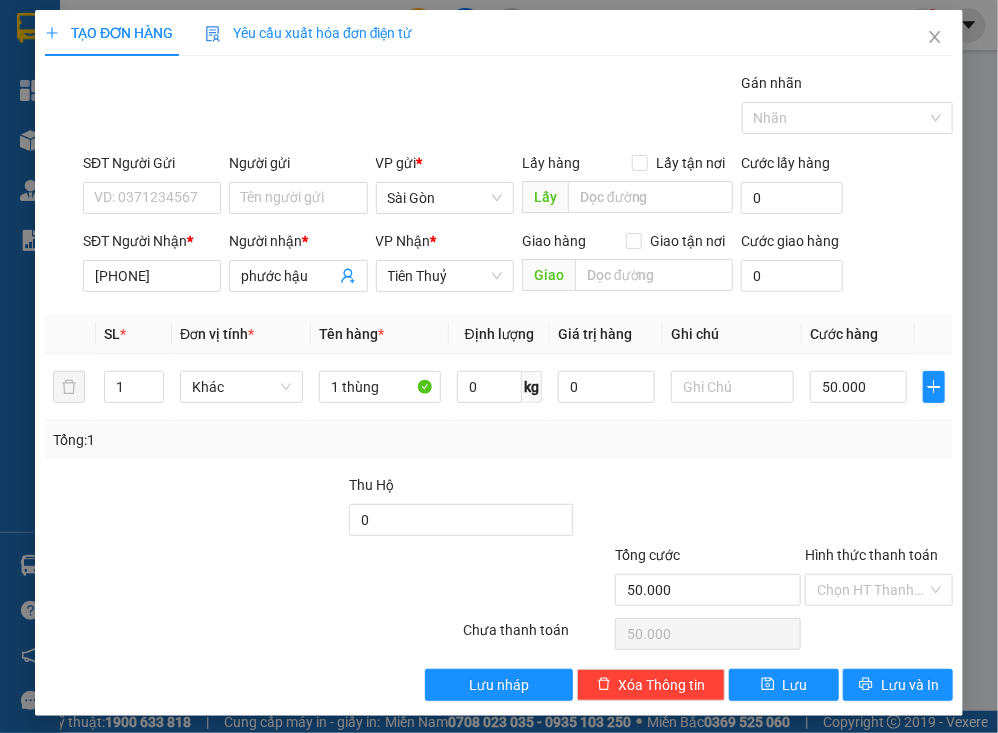 click on "Tổng:  1" at bounding box center [499, 440] 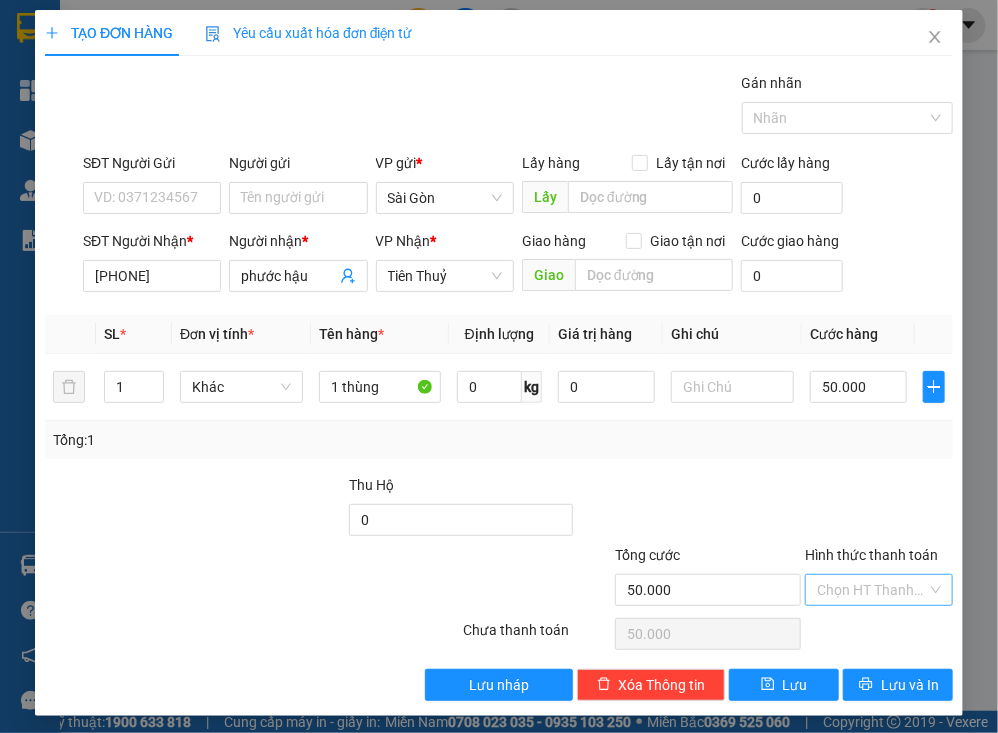 click on "Hình thức thanh toán" at bounding box center [872, 590] 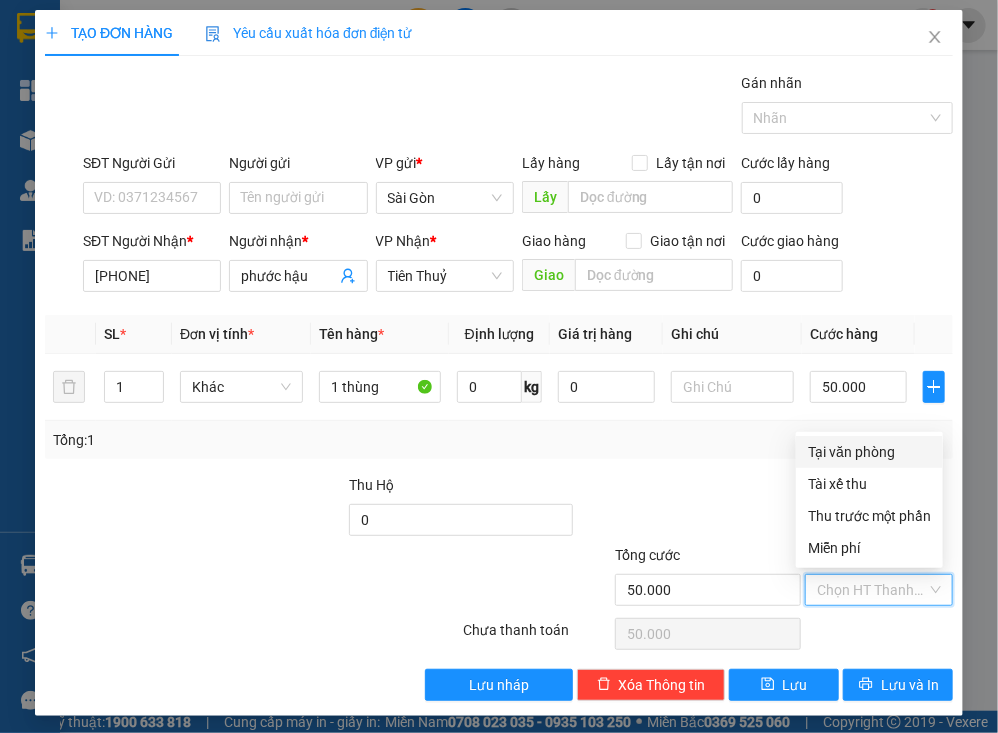 click on "Tại văn phòng" at bounding box center [869, 452] 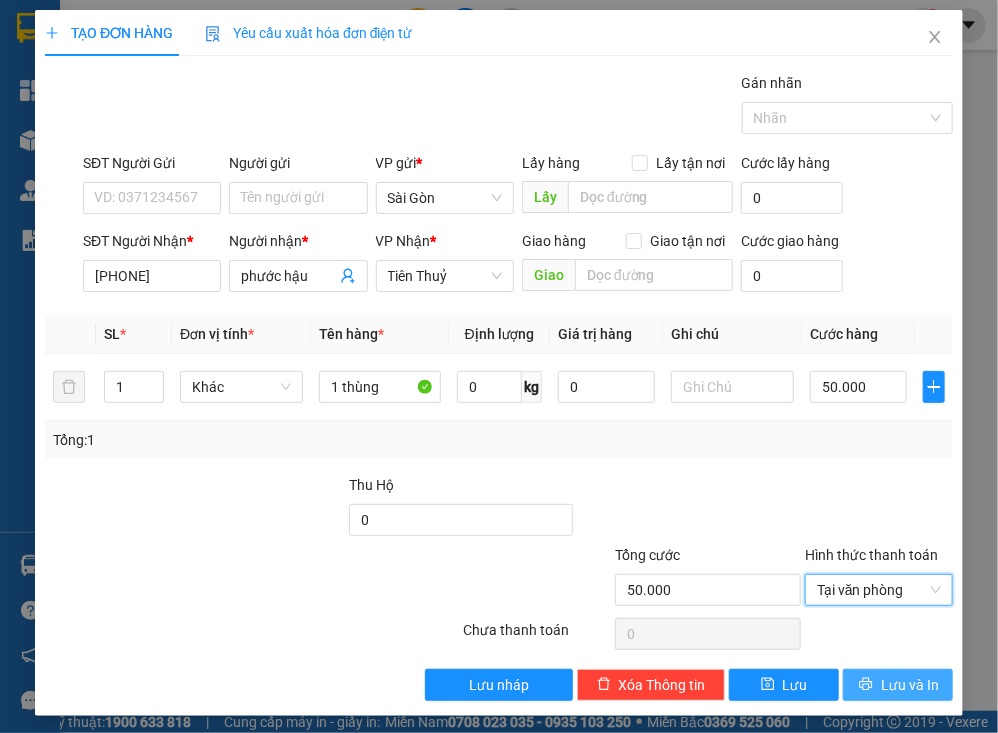 click on "Lưu và In" at bounding box center (910, 685) 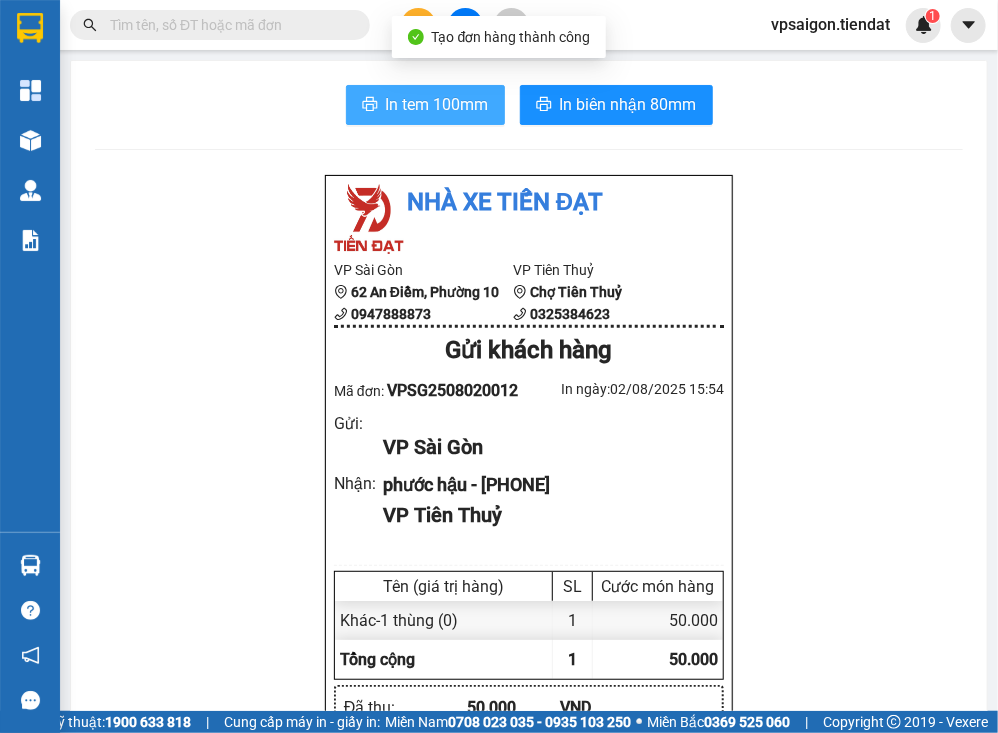 click on "In tem 100mm" at bounding box center (425, 105) 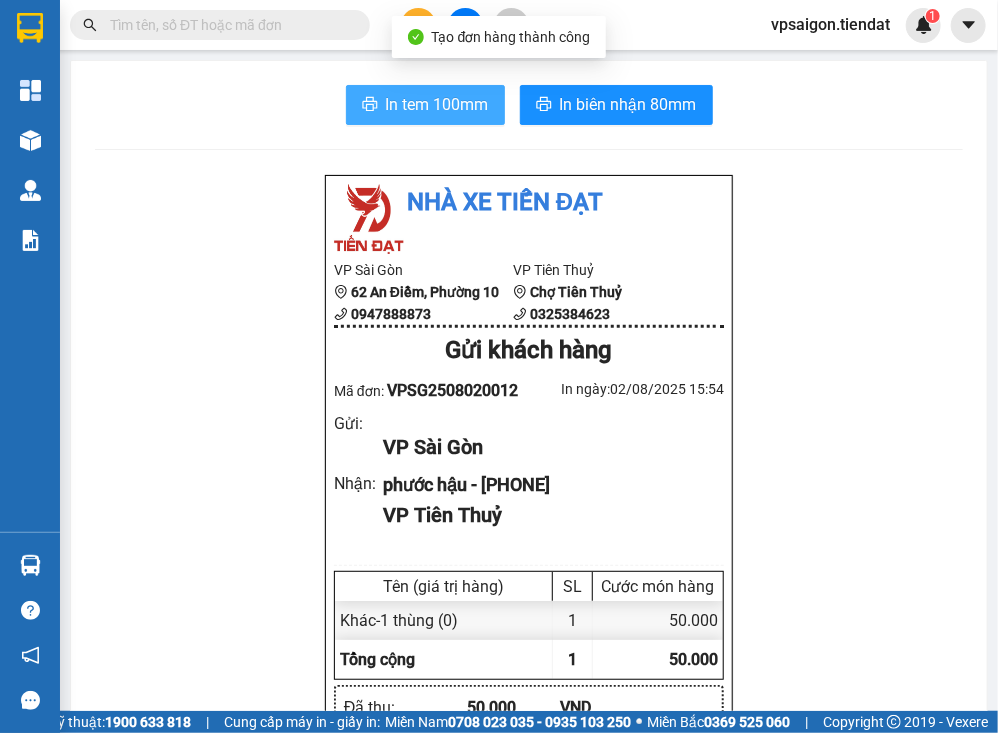 scroll, scrollTop: 0, scrollLeft: 0, axis: both 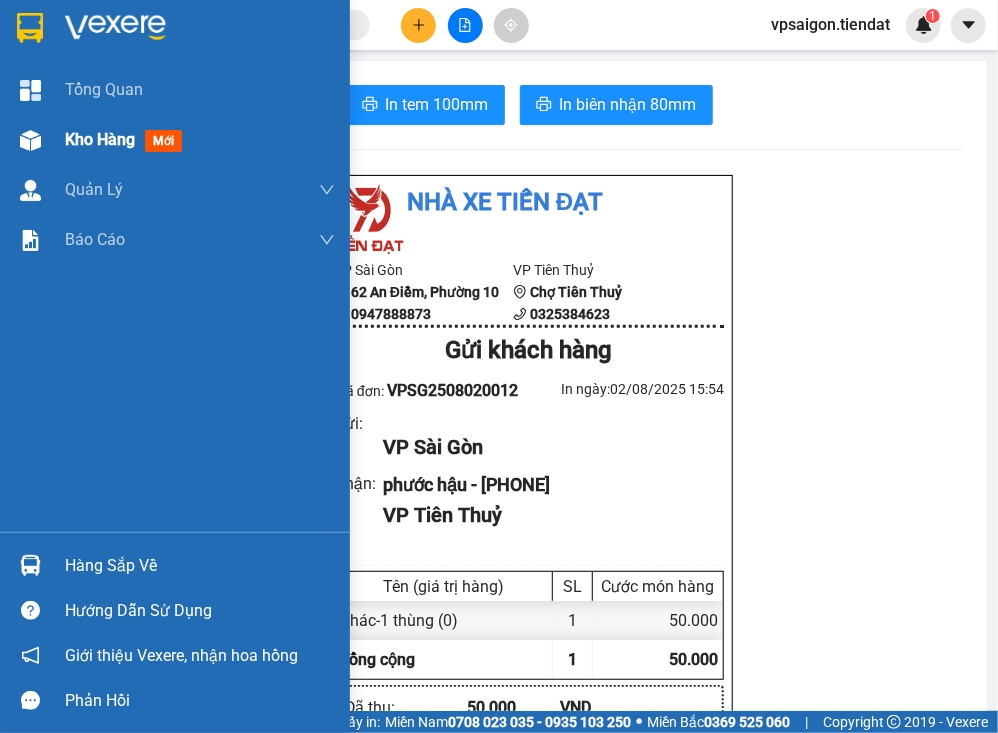 click on "Kho hàng" at bounding box center (100, 139) 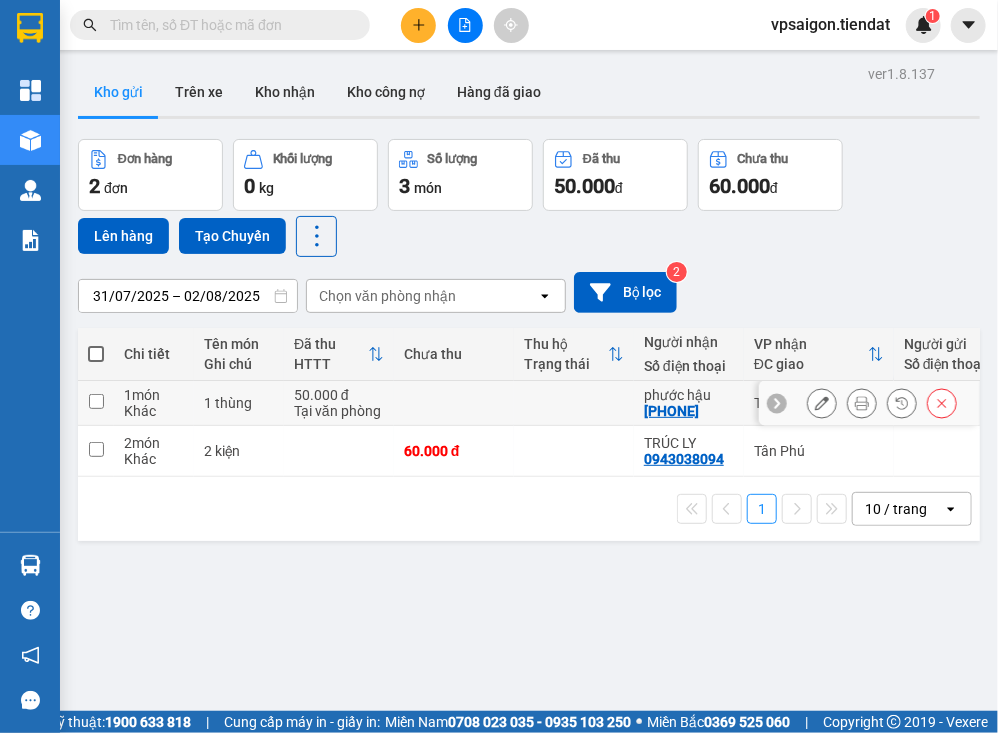 click on "[PHONE]" at bounding box center (671, 411) 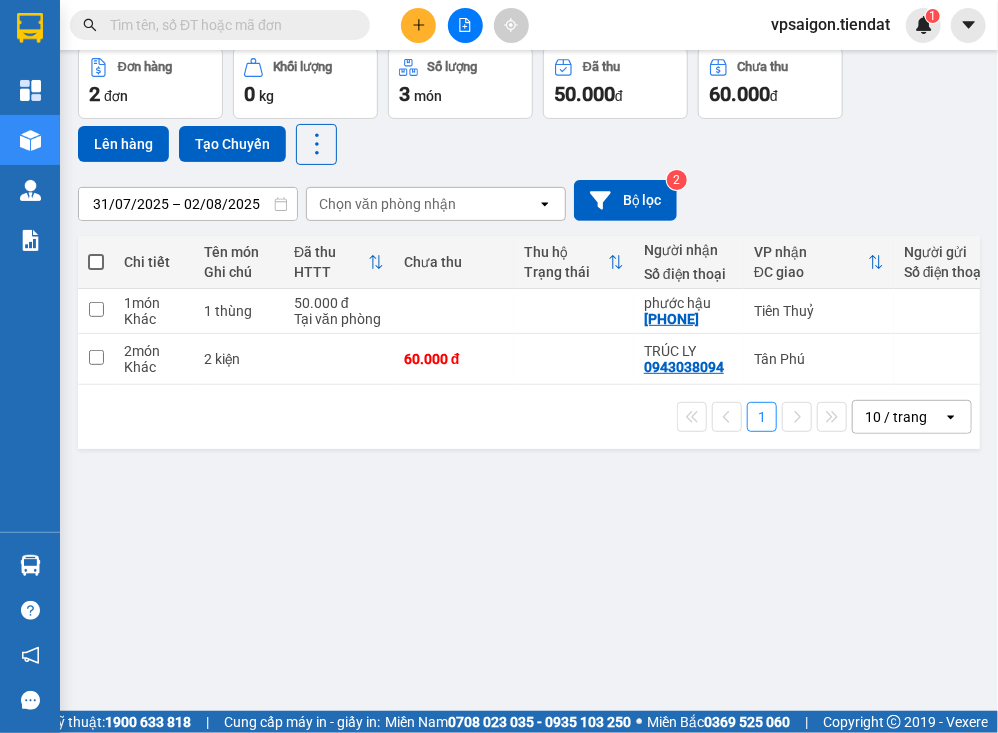scroll, scrollTop: 114, scrollLeft: 0, axis: vertical 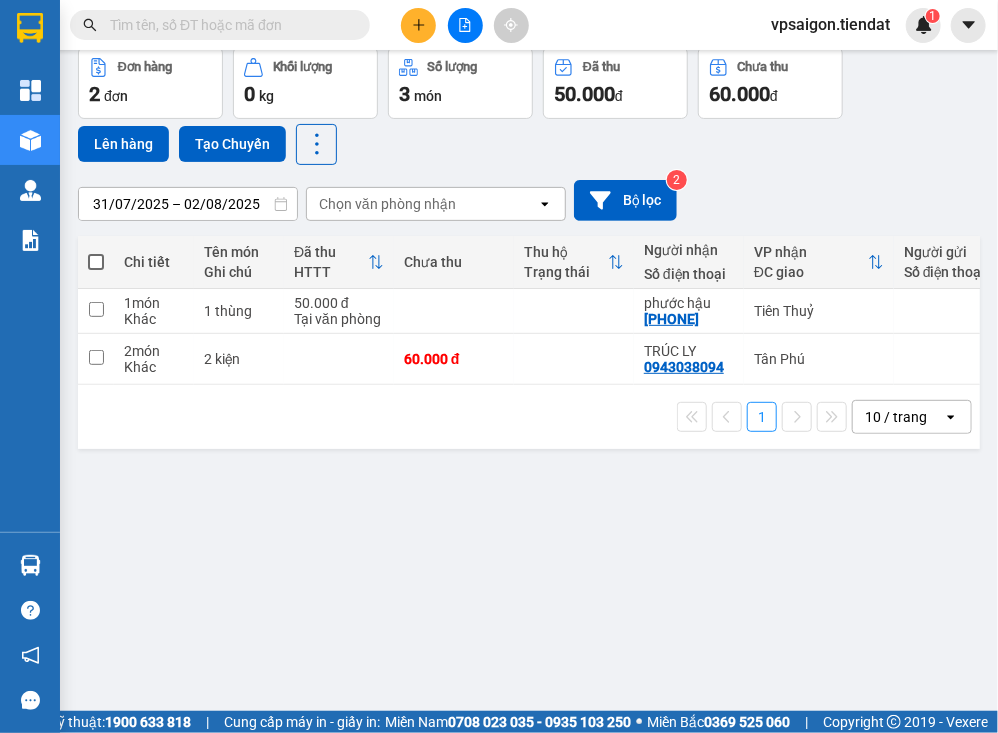 click on "ver  1.8.137 Kho gửi Trên xe Kho nhận Kho công nợ Hàng đã giao Đơn hàng 2 đơn Khối lượng 0 kg Số lượng 3 món Đã thu 50.000  đ Chưa thu 60.000  đ Lên hàng Tạo Chuyến [DATE] – [DATE] Press the down arrow key to interact with the calendar and select a date. Press the escape button to close the calendar. Selected date range is from [DATE] to [DATE]. Chọn văn phòng nhận open Bộ lọc 2 Chi tiết Tên món Ghi chú Đã thu HTTT Chưa thu Thu hộ Trạng thái Người nhận Số điện thoại VP nhận ĐC giao Người gửi Số điện thoại VP gửi ĐC lấy Mã GD Ngày ĐH Nhân viên Nhãn 1  món Khác 1 thùng 50.000 đ Tại văn phòng phước hậu [PHONE] Tiên Thuỷ Sài Gòn VPSG2508020012 15:54 [DATE] vpsaigon.tiendat Nhãn 2  món Khác 2 kiện 60.000 đ TRÚC LY [PHONE] Tân Phú Sài Gòn VPSG2508020011 15:51 [DATE] vpsaigon.tiendat CÔNG NỢ 1 10 / trang open Đang tải dữ liệu" at bounding box center [529, 334] 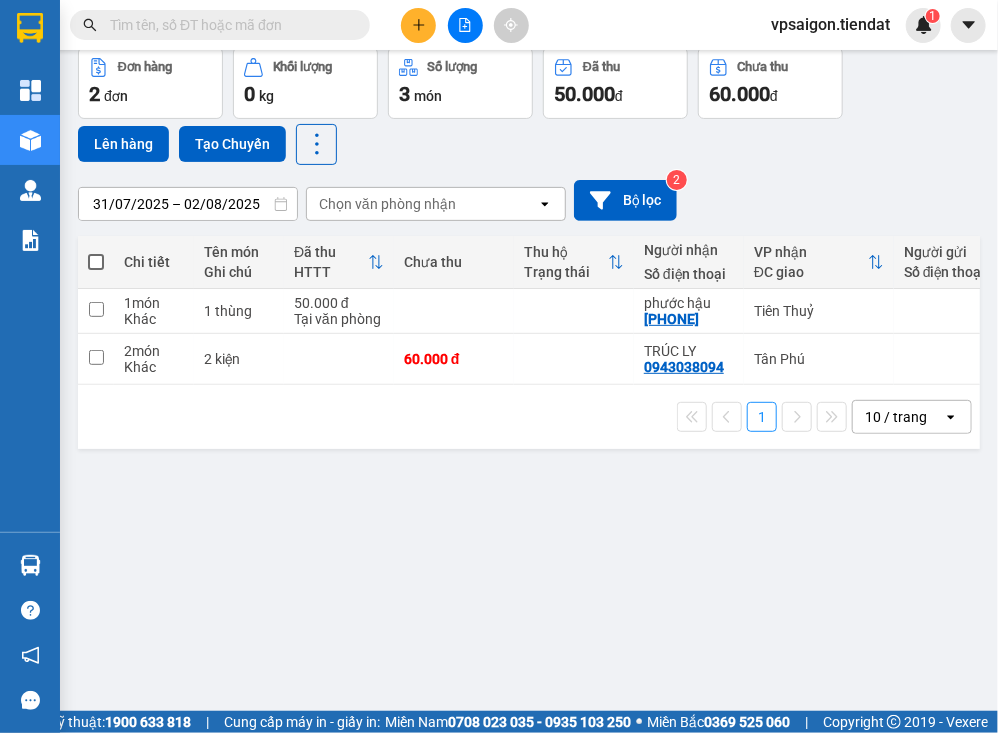 click on "ver  1.8.137 Kho gửi Trên xe Kho nhận Kho công nợ Hàng đã giao Đơn hàng 2 đơn Khối lượng 0 kg Số lượng 3 món Đã thu 50.000  đ Chưa thu 60.000  đ Lên hàng Tạo Chuyến [DATE] – [DATE] Press the down arrow key to interact with the calendar and select a date. Press the escape button to close the calendar. Selected date range is from [DATE] to [DATE]. Chọn văn phòng nhận open Bộ lọc 2 Chi tiết Tên món Ghi chú Đã thu HTTT Chưa thu Thu hộ Trạng thái Người nhận Số điện thoại VP nhận ĐC giao Người gửi Số điện thoại VP gửi ĐC lấy Mã GD Ngày ĐH Nhân viên Nhãn 1  món Khác 1 thùng 50.000 đ Tại văn phòng phước hậu [PHONE] Tiên Thuỷ Sài Gòn VPSG2508020012 15:54 [DATE] vpsaigon.tiendat Nhãn 2  món Khác 2 kiện 60.000 đ TRÚC LY [PHONE] Tân Phú Sài Gòn VPSG2508020011 15:51 [DATE] vpsaigon.tiendat CÔNG NỢ 1 10 / trang open Đang tải dữ liệu" at bounding box center (529, 334) 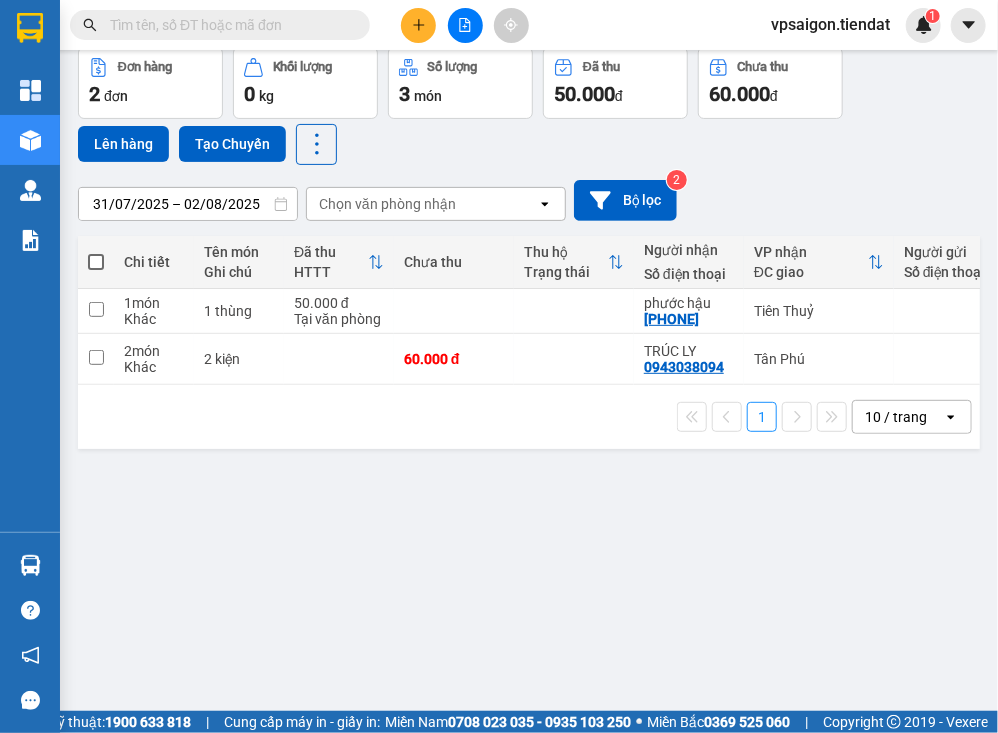 click at bounding box center (220, 25) 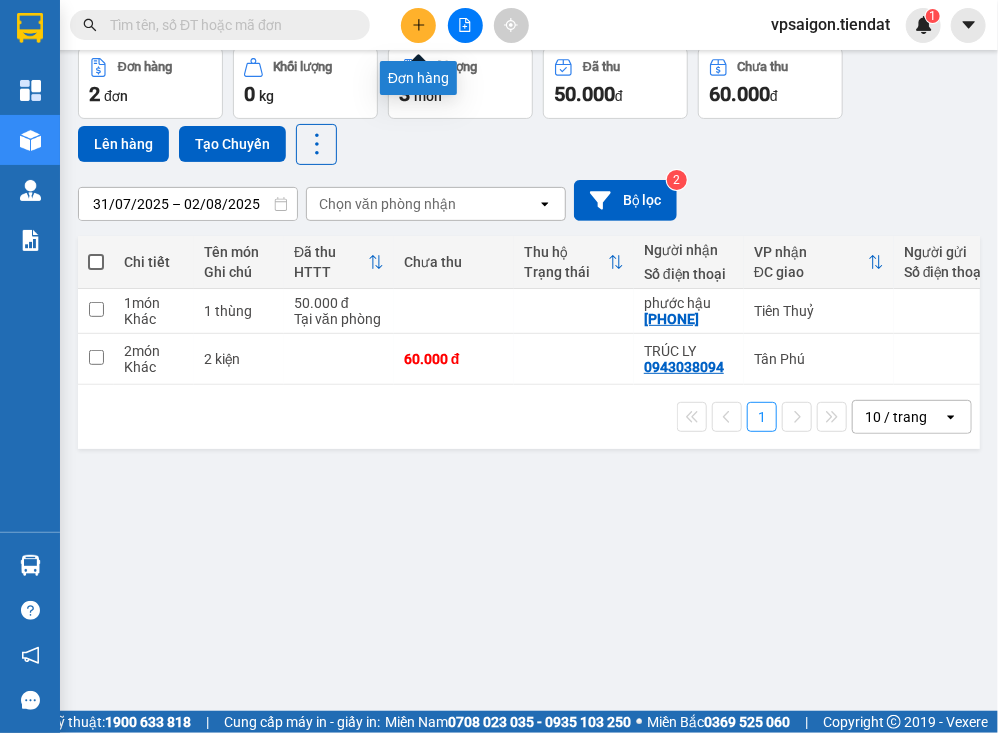 click 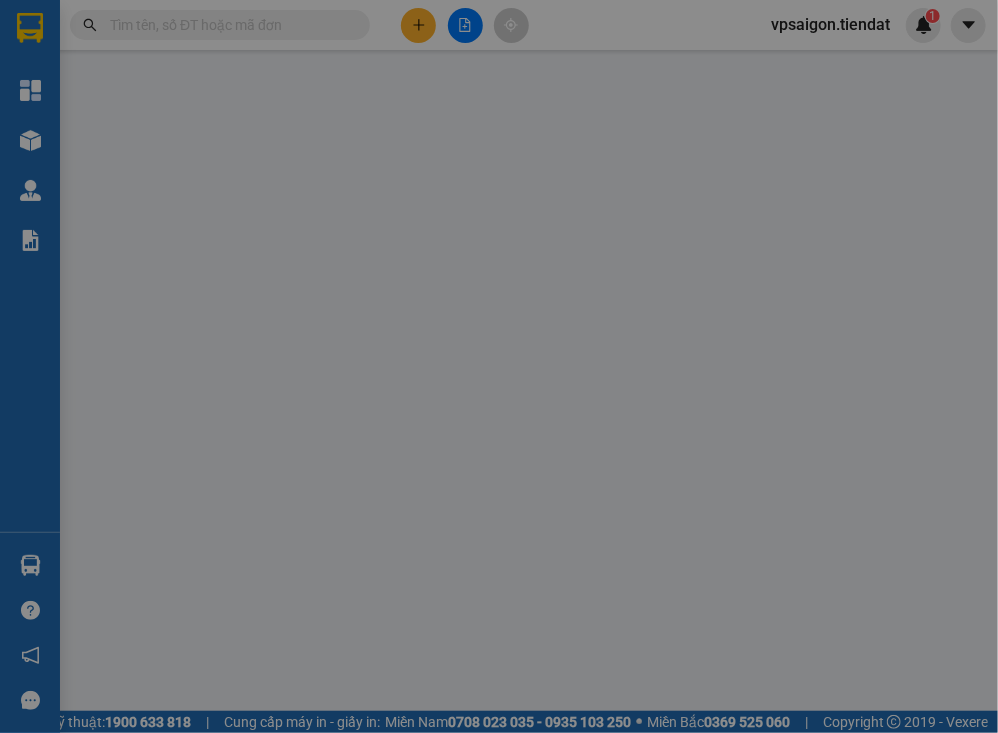 scroll, scrollTop: 0, scrollLeft: 0, axis: both 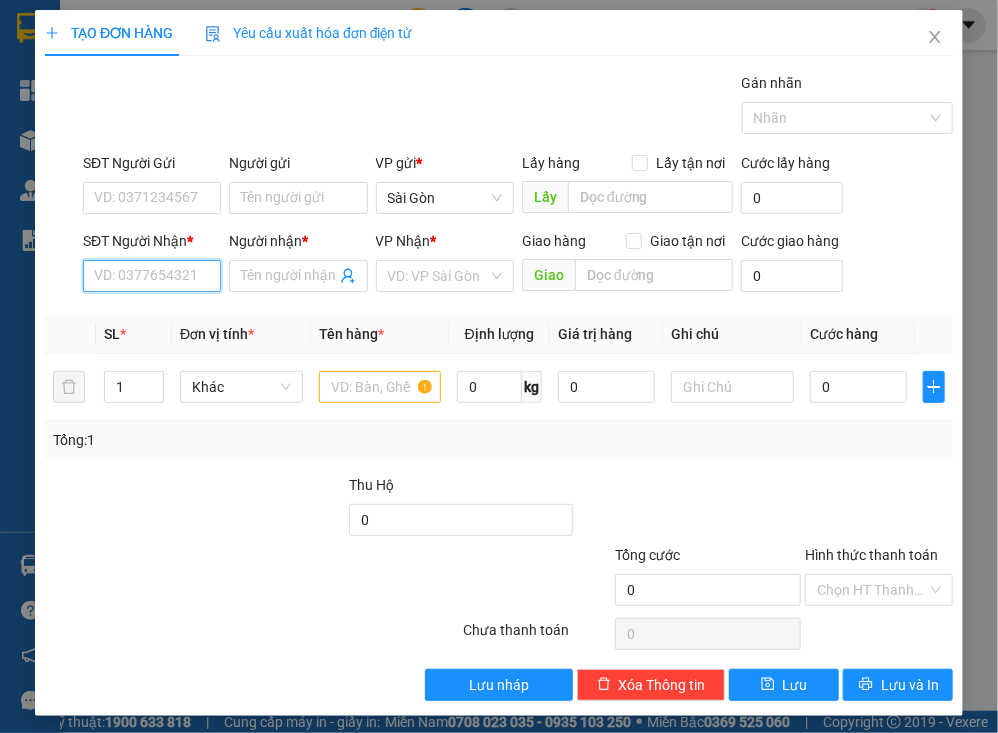click on "SĐT Người Nhận  *" at bounding box center [152, 276] 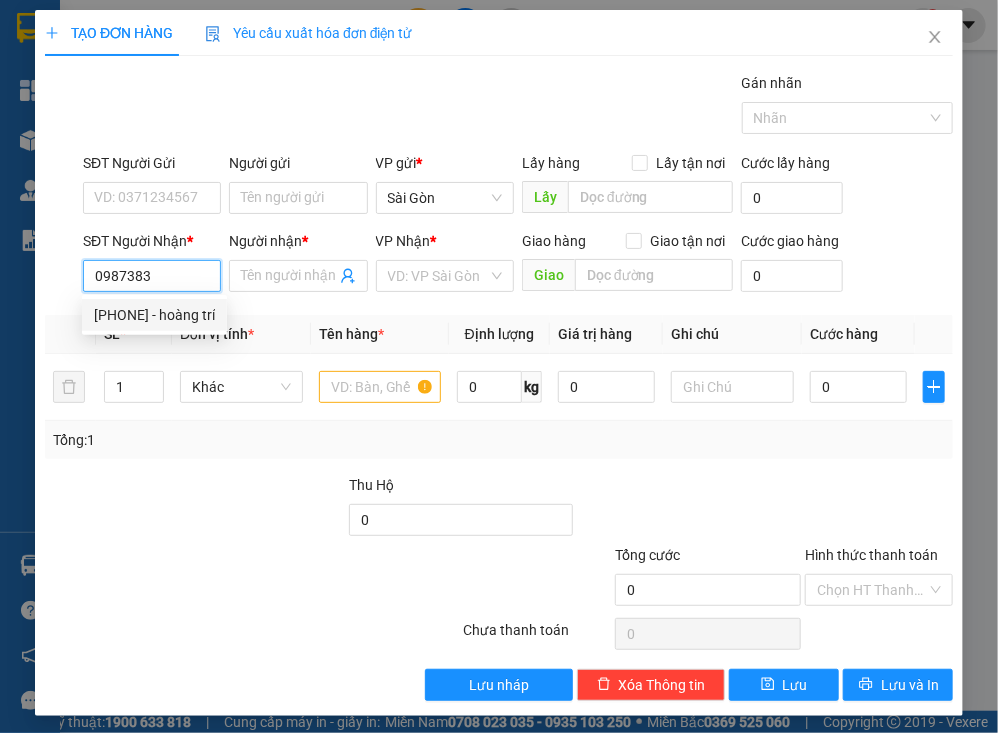 click on "[PHONE] - hoàng trí" at bounding box center [154, 315] 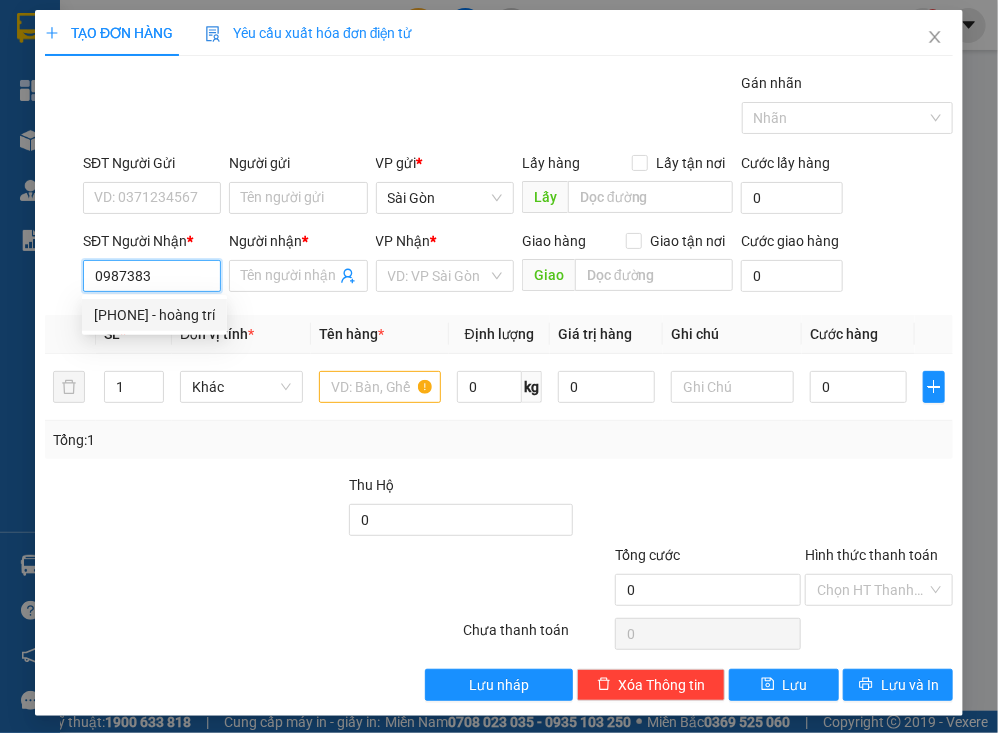 type on "[PHONE]" 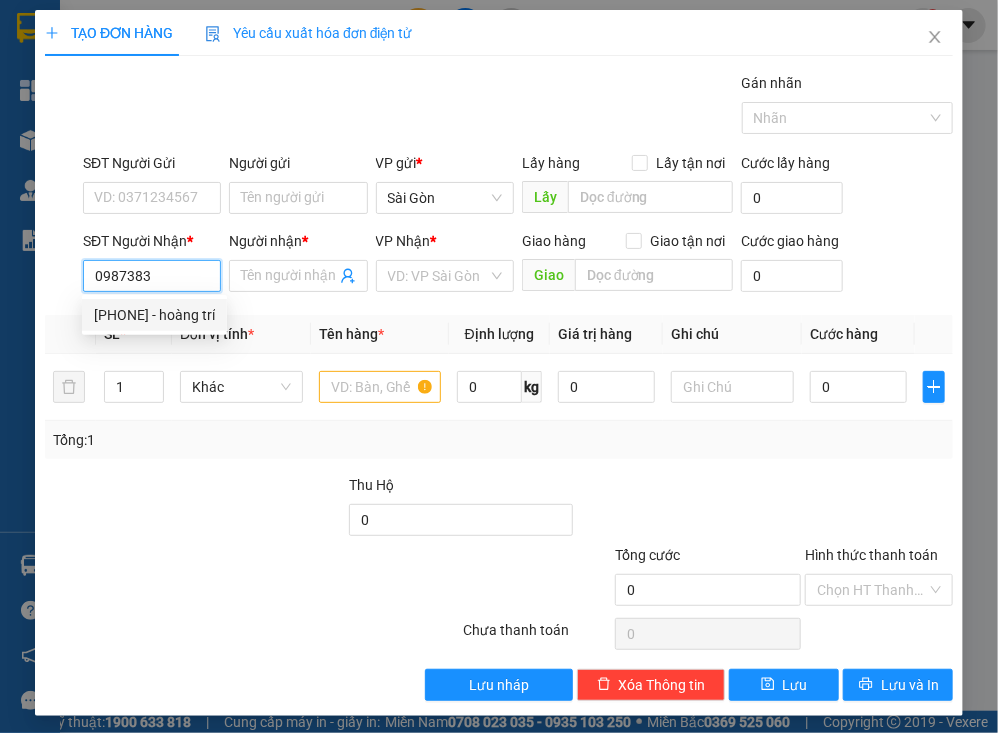 type on "hoàng trí" 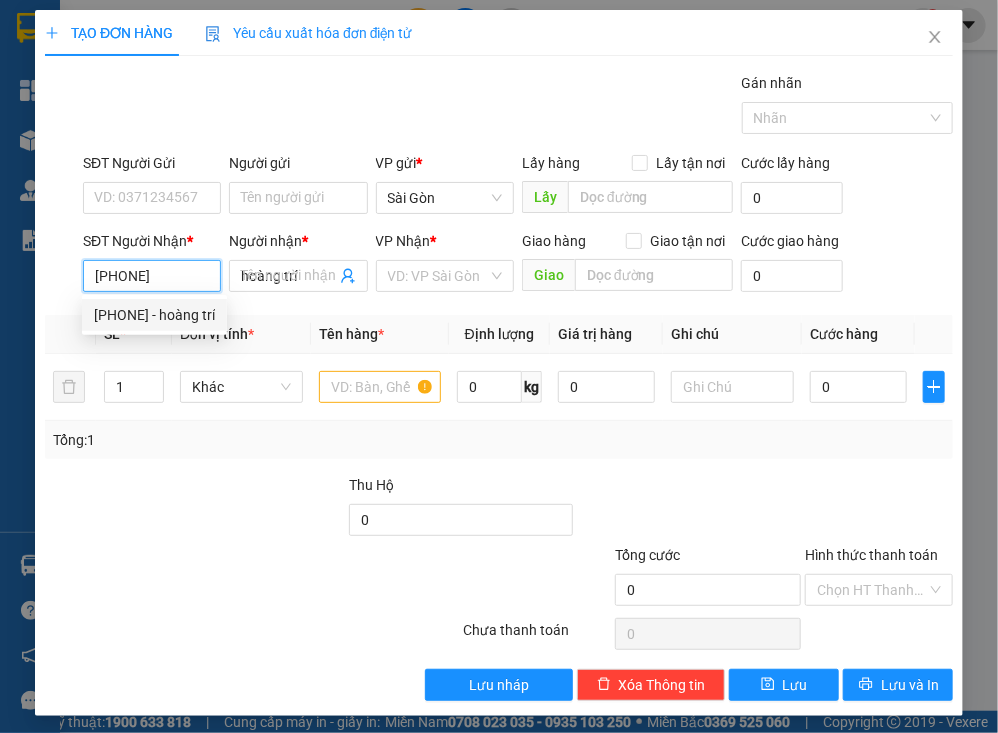 type on "30.000" 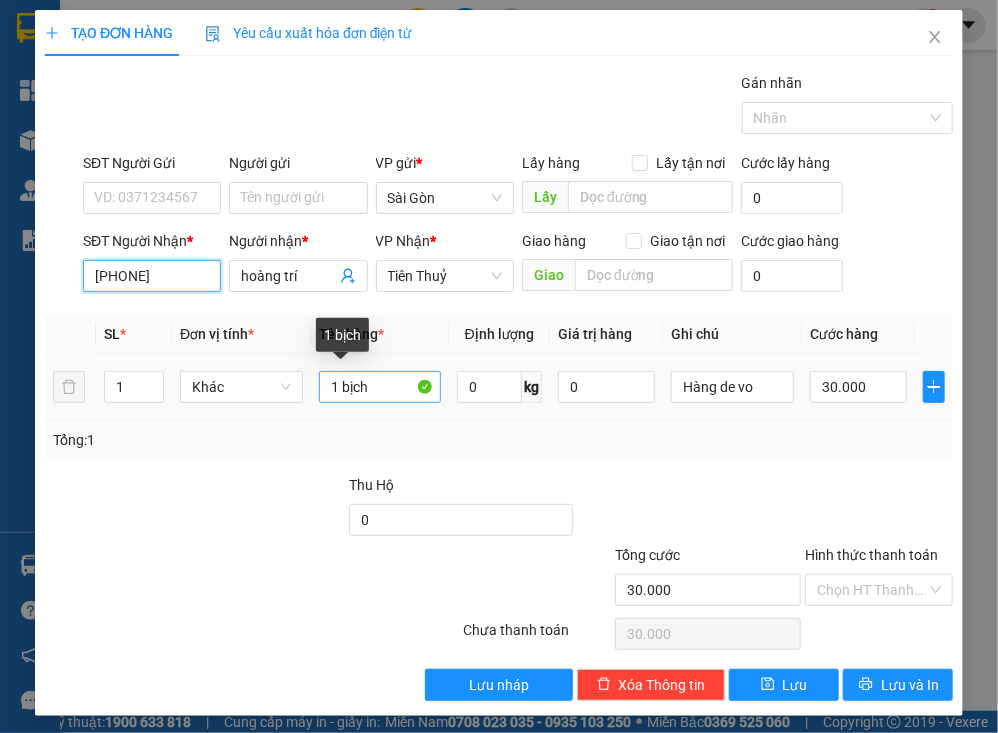 type on "[PHONE]" 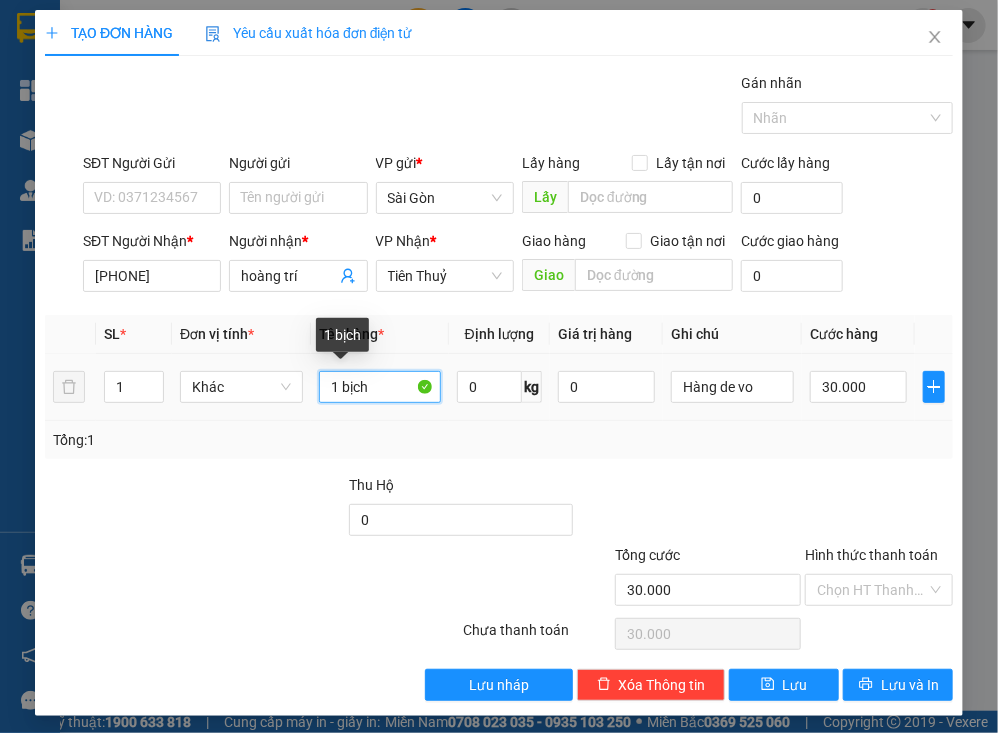 click on "1 bịch" at bounding box center [380, 387] 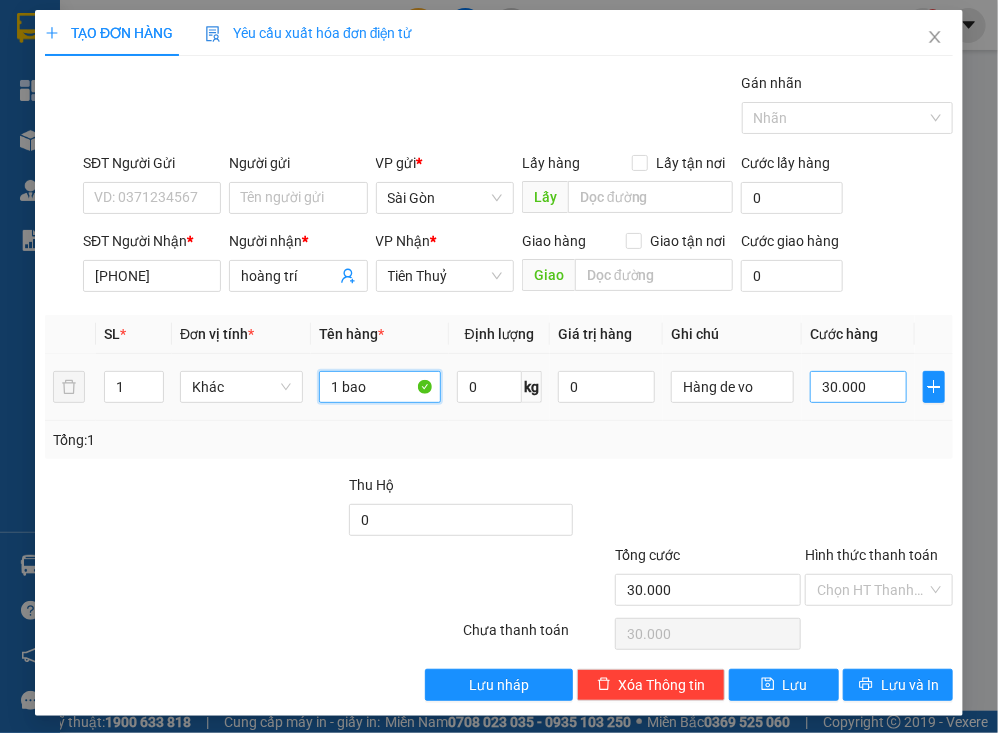 type on "1 bao" 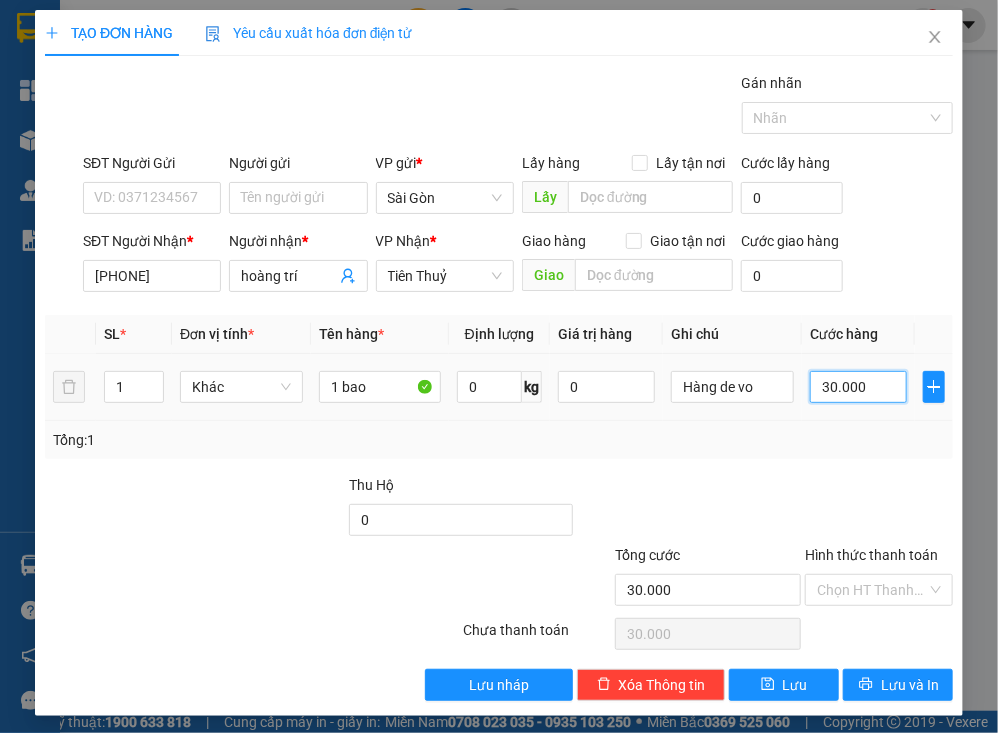 click on "30.000" at bounding box center (858, 387) 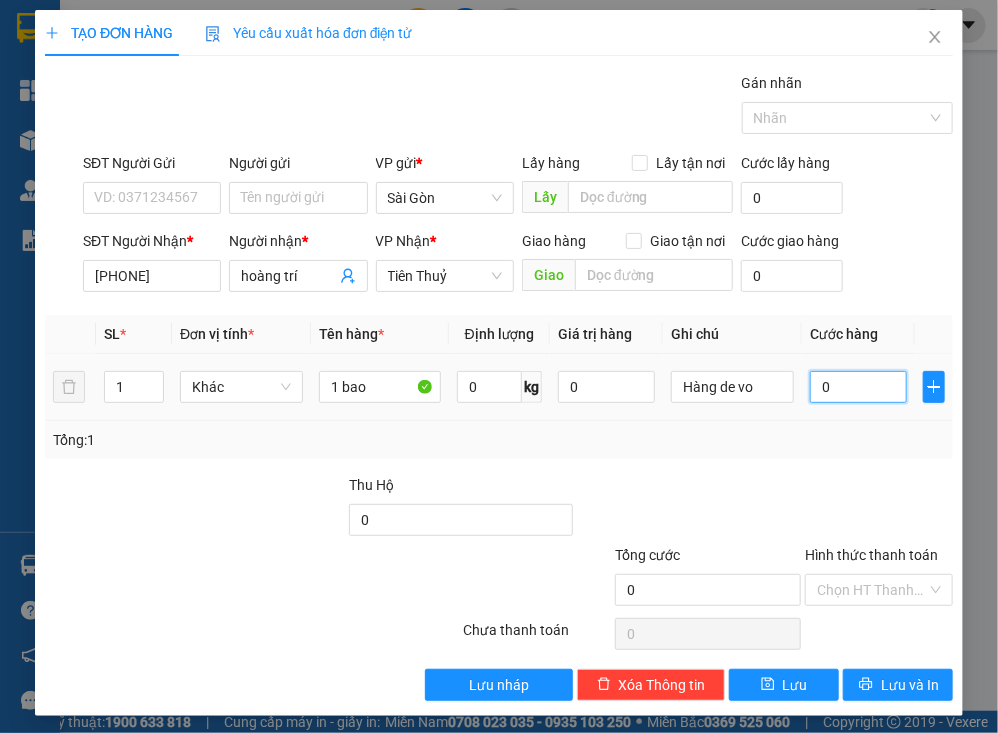 type on "5" 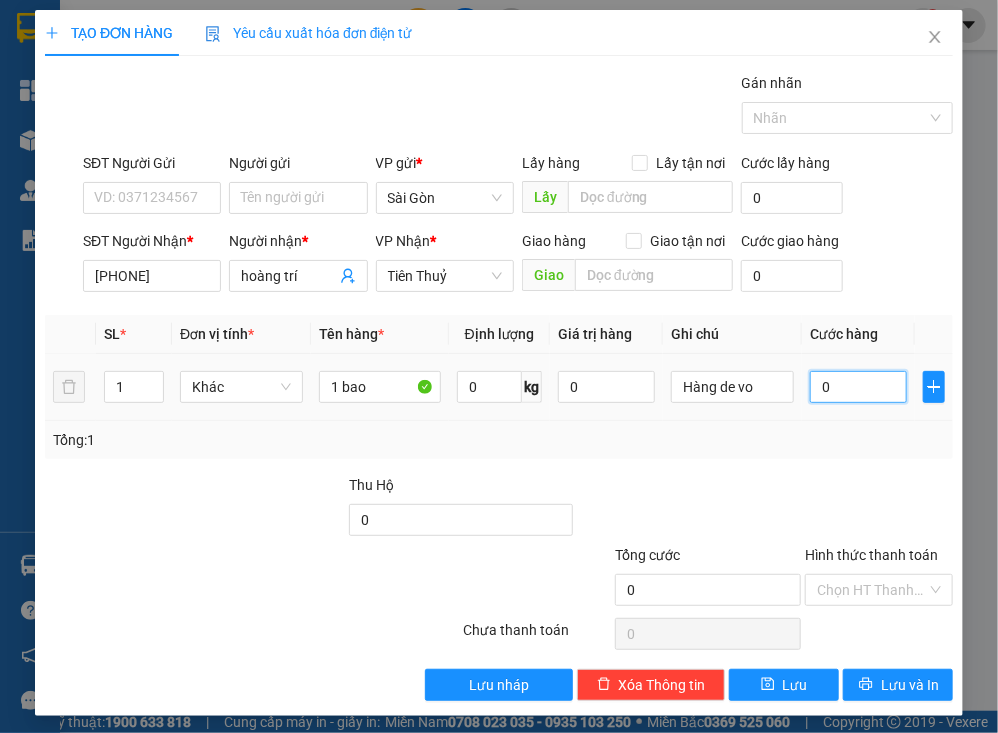 type on "5" 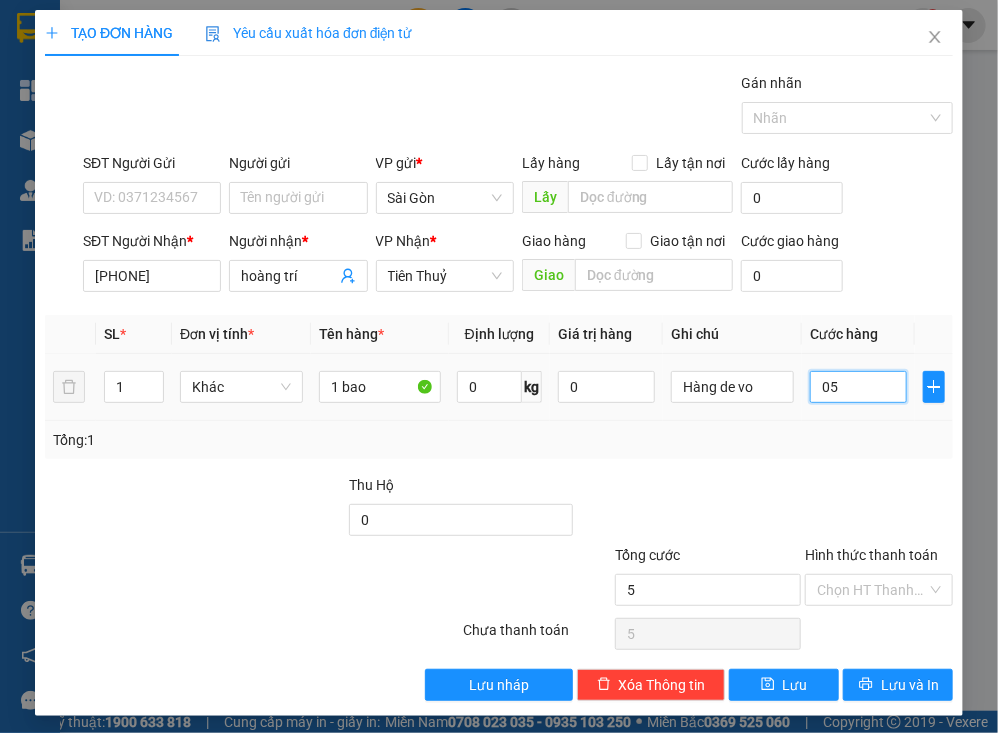 type on "50" 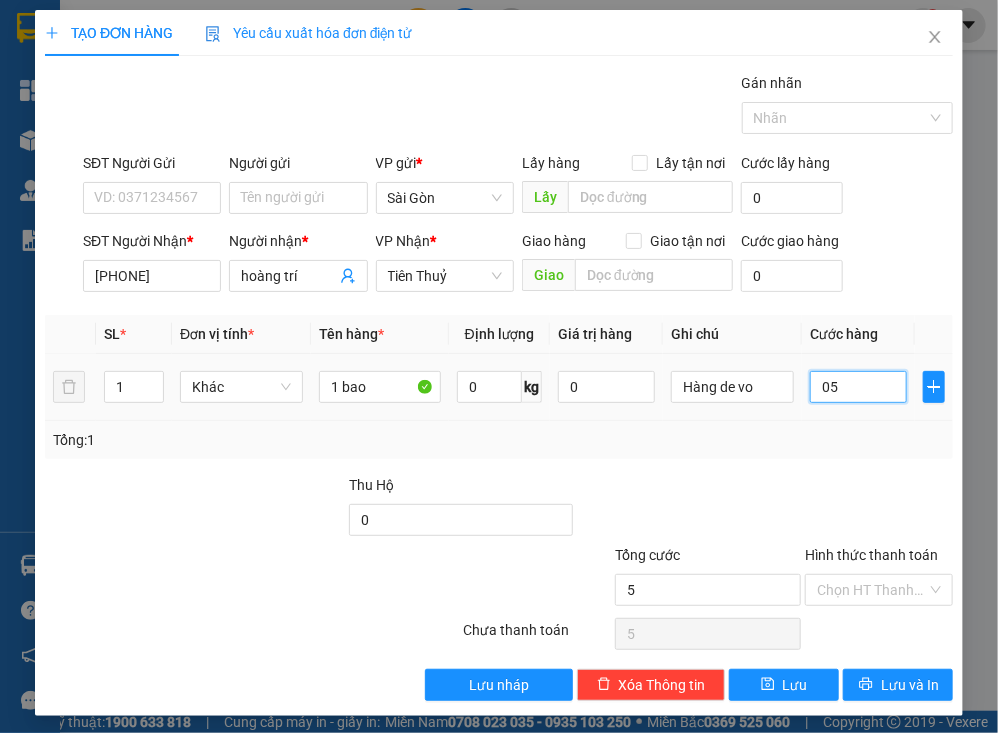 type on "50" 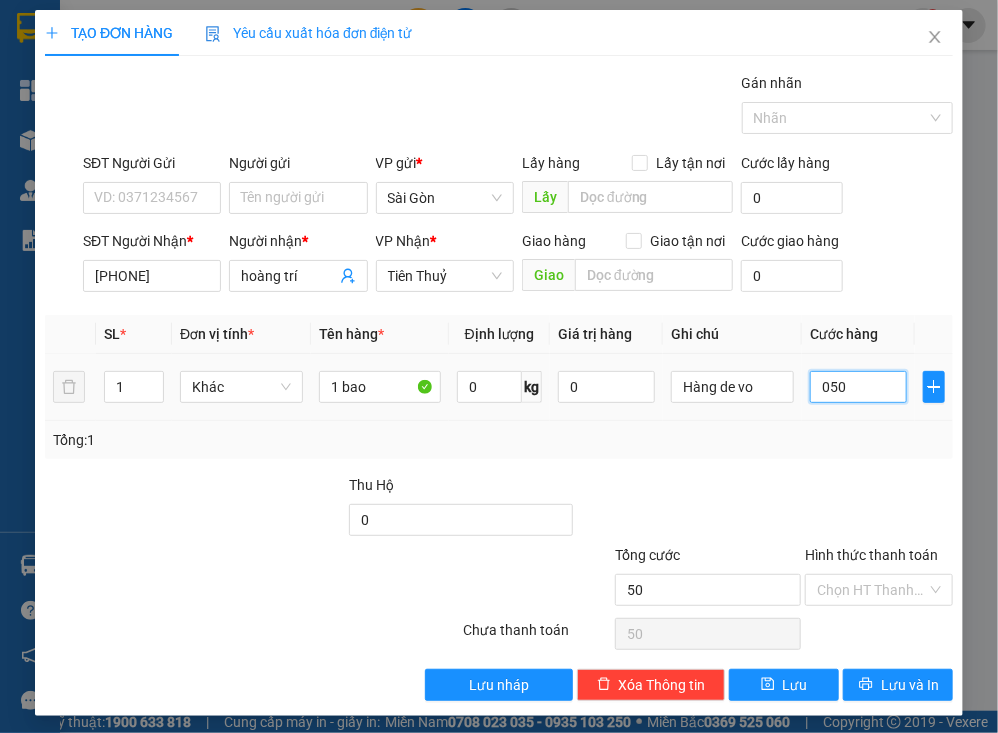 type on "050" 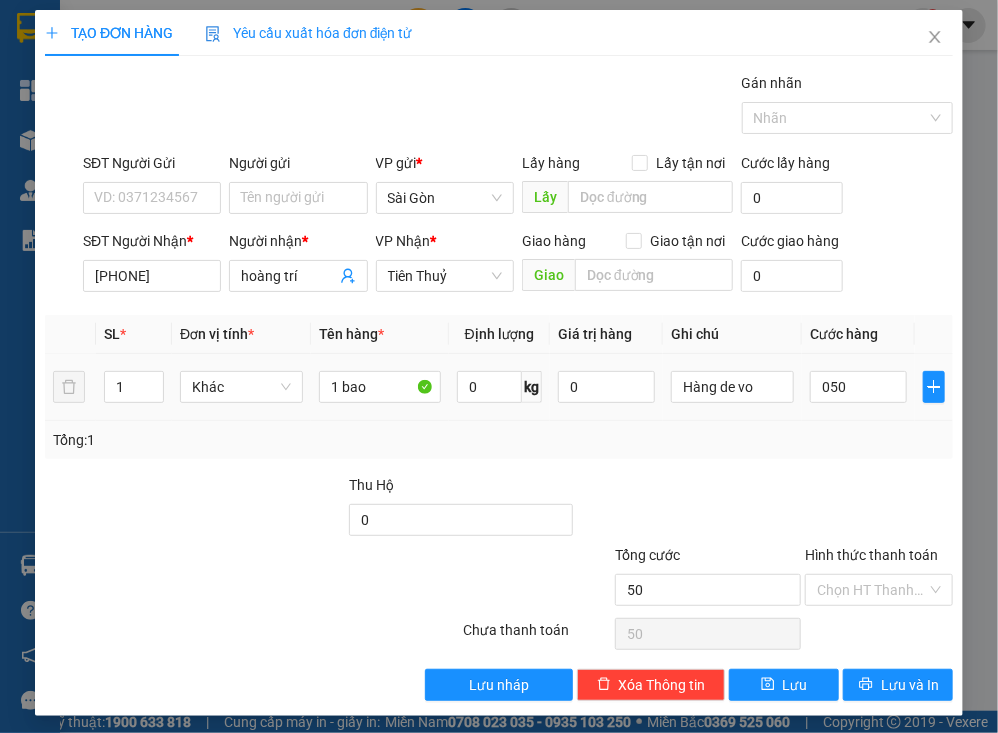 type on "50.000" 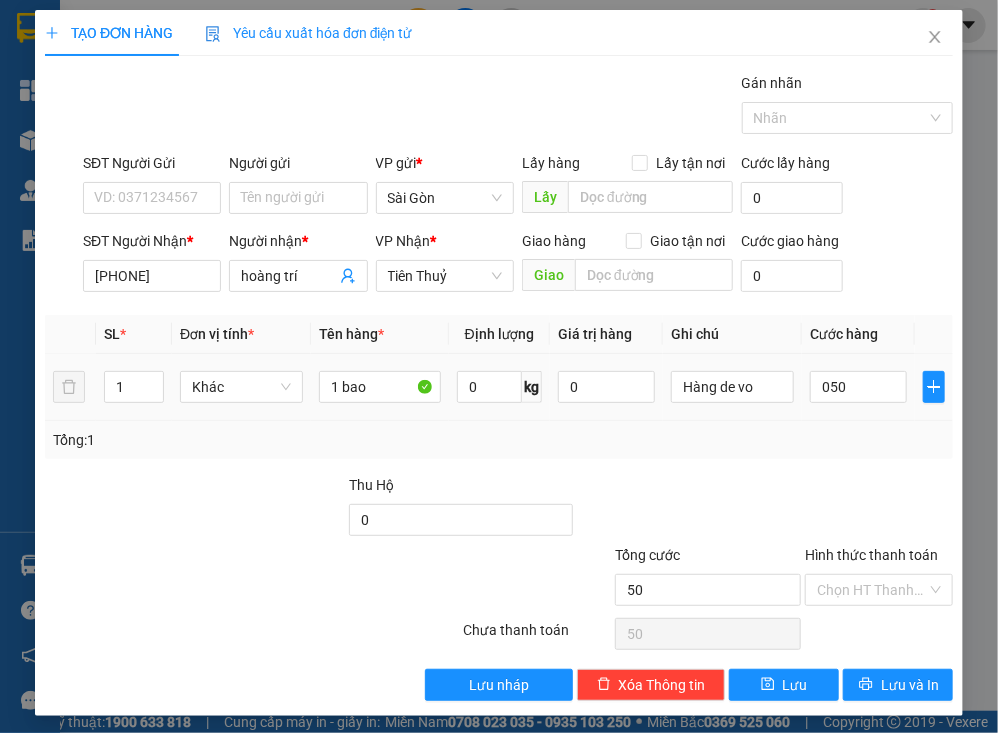type on "50.000" 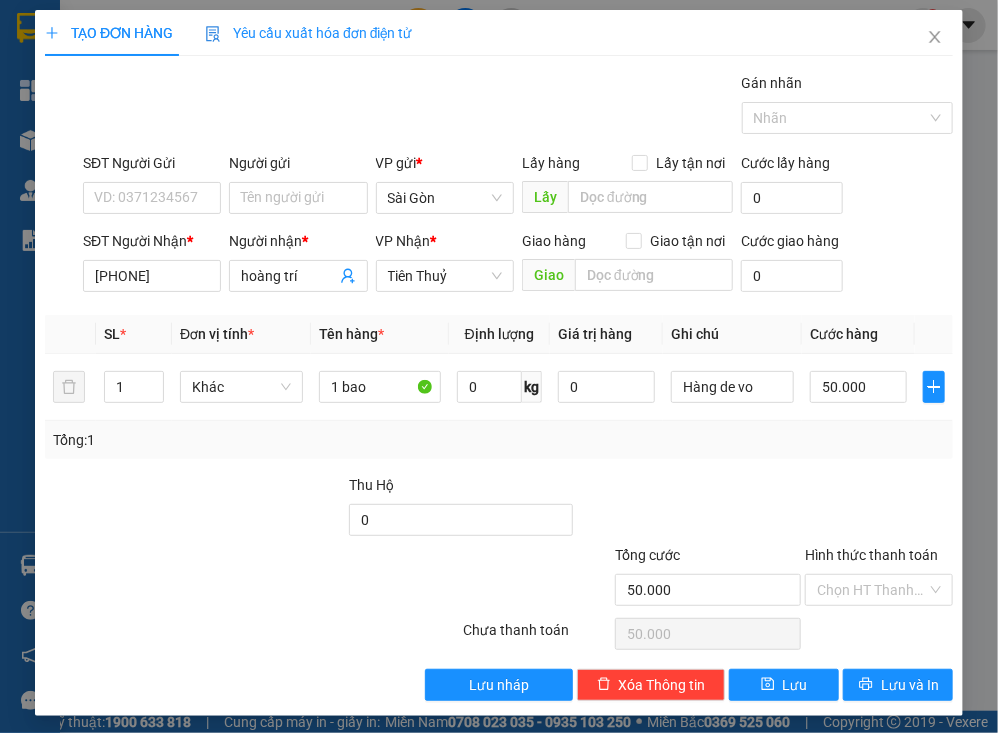 click on "Tổng:  1" at bounding box center [499, 440] 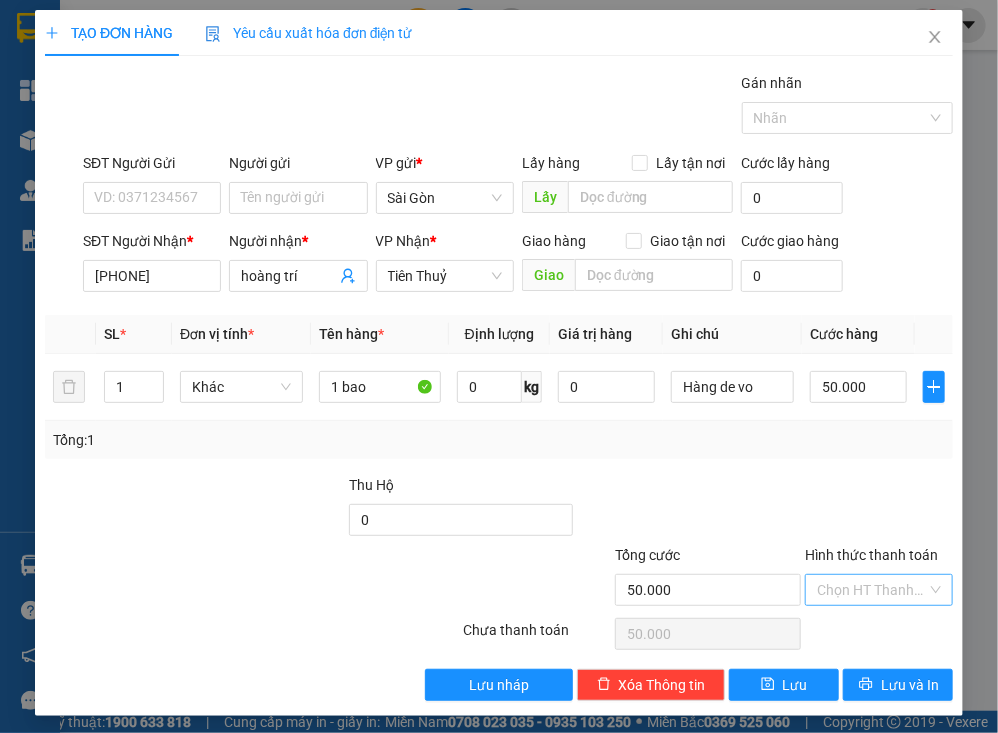 click on "Hình thức thanh toán" at bounding box center [872, 590] 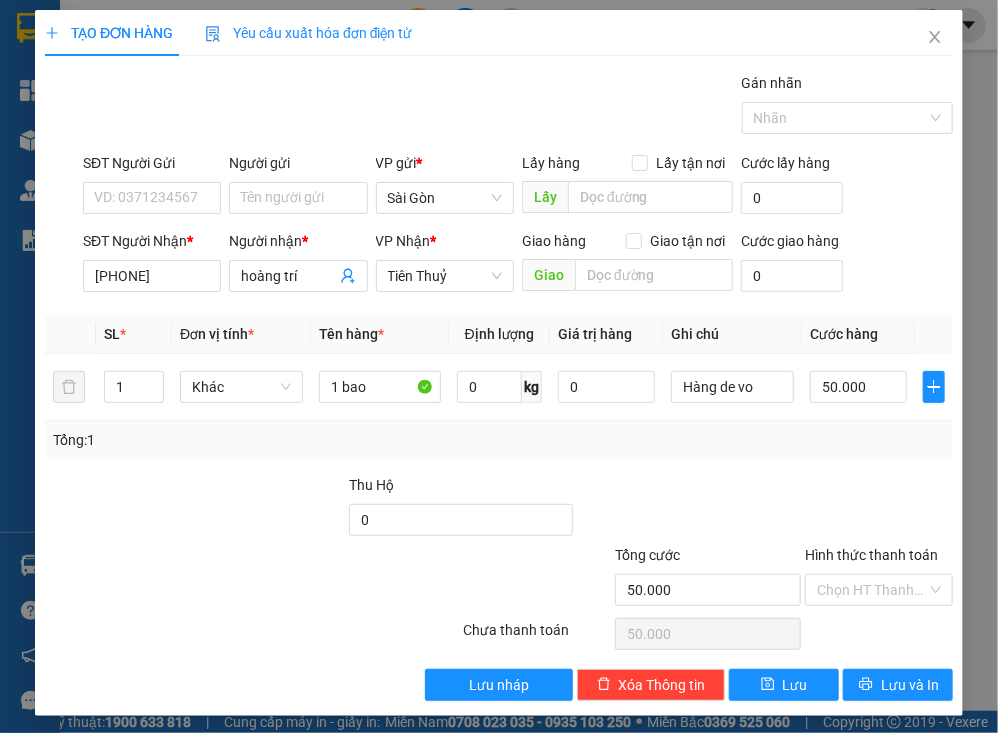 drag, startPoint x: 750, startPoint y: 497, endPoint x: 848, endPoint y: 628, distance: 163.60013 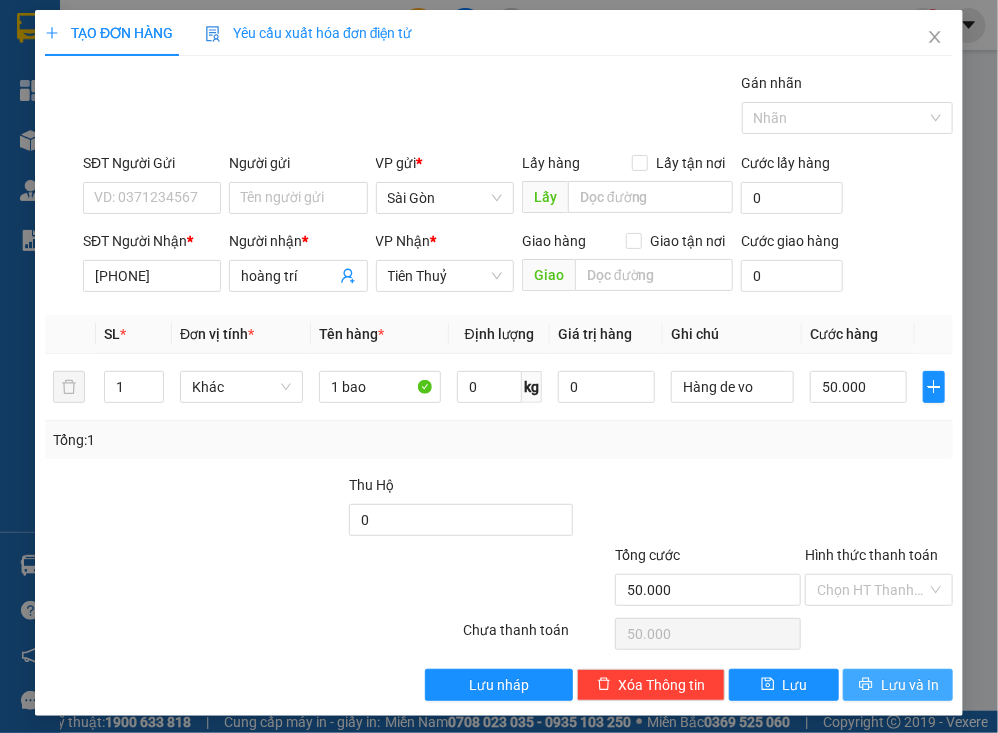 click on "Lưu và In" at bounding box center (910, 685) 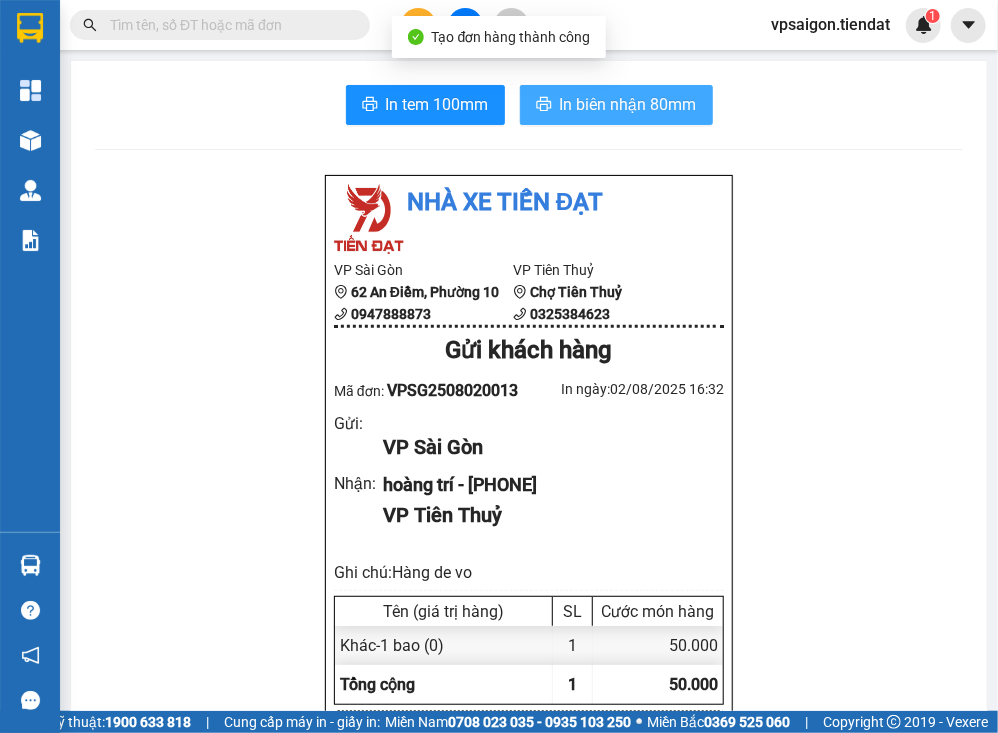 click on "In biên nhận 80mm" at bounding box center (628, 104) 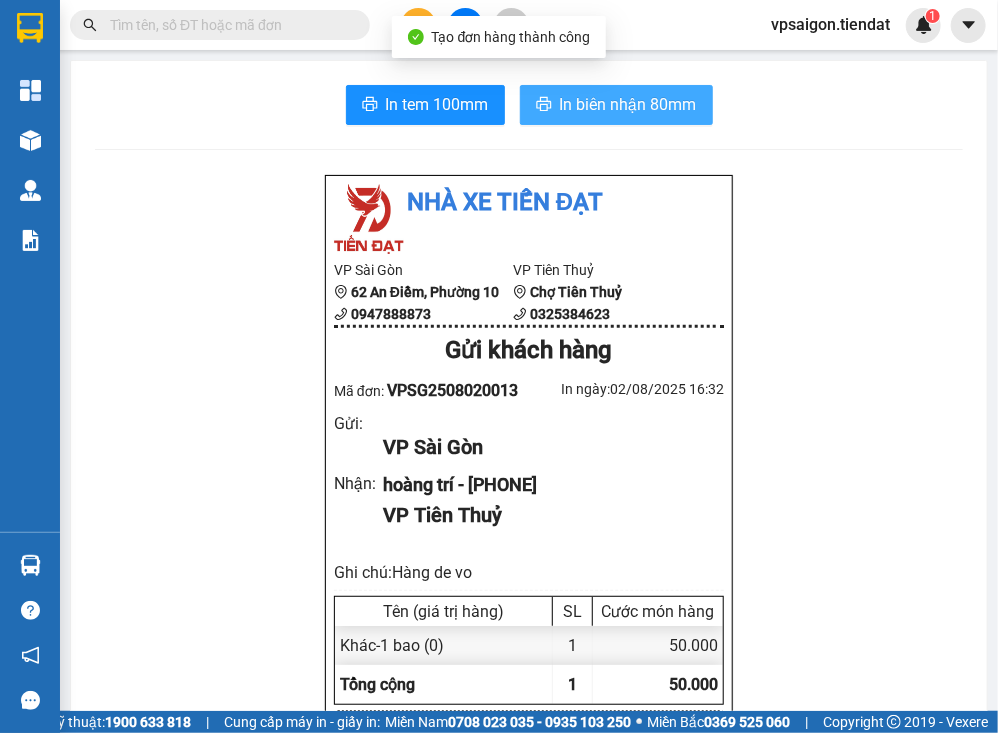 scroll, scrollTop: 0, scrollLeft: 0, axis: both 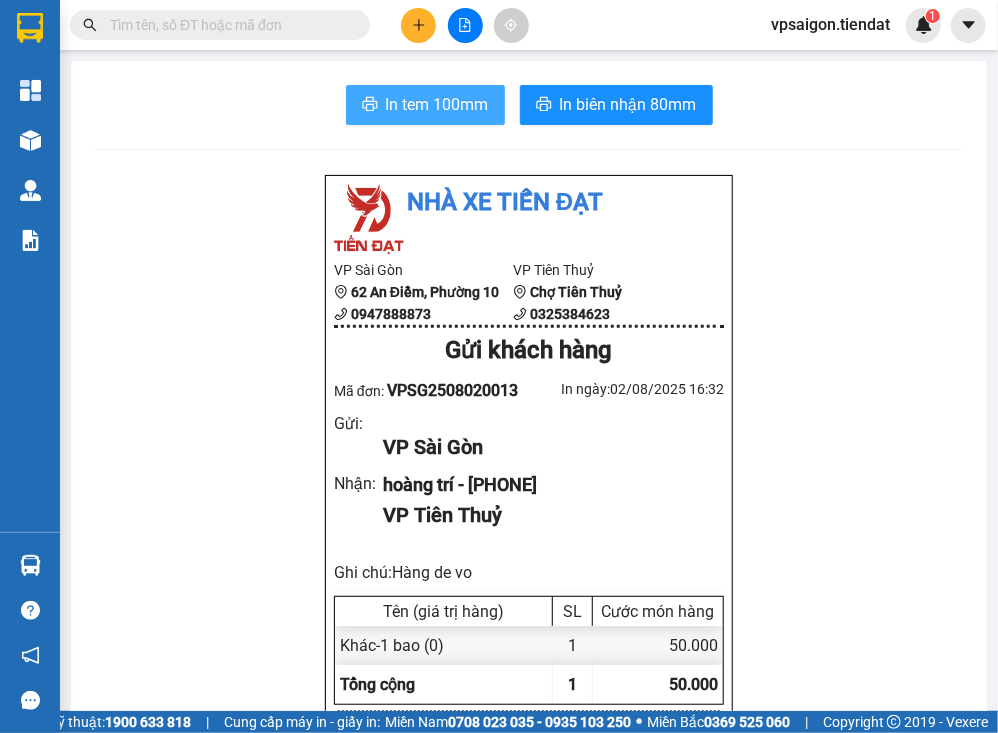 click on "In tem 100mm" at bounding box center [437, 104] 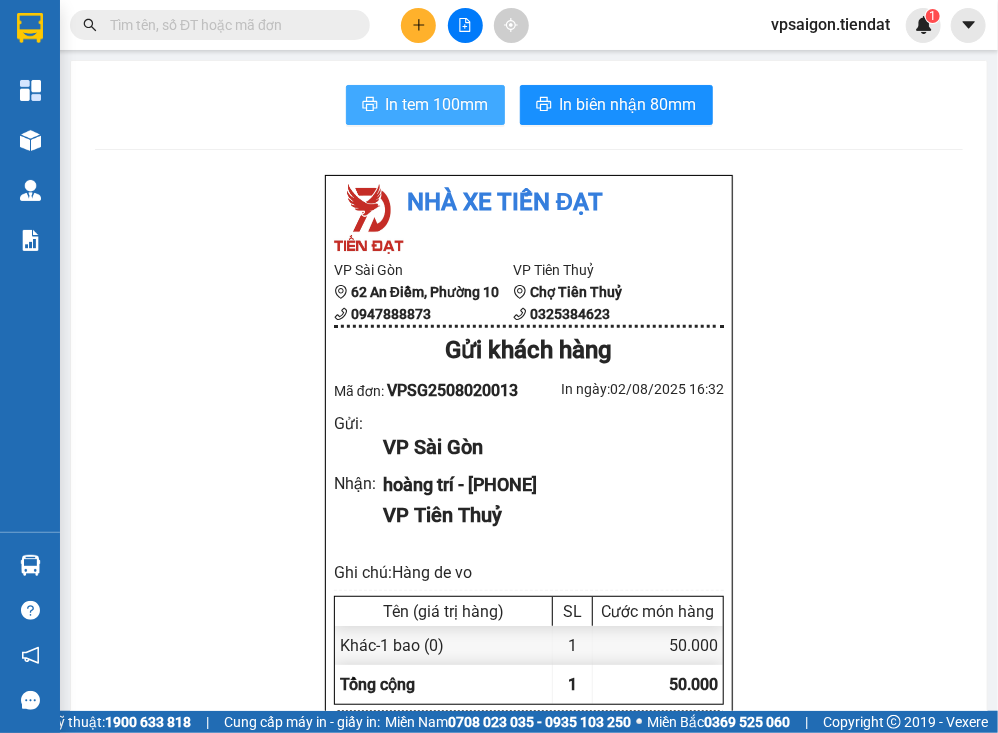 scroll, scrollTop: 0, scrollLeft: 0, axis: both 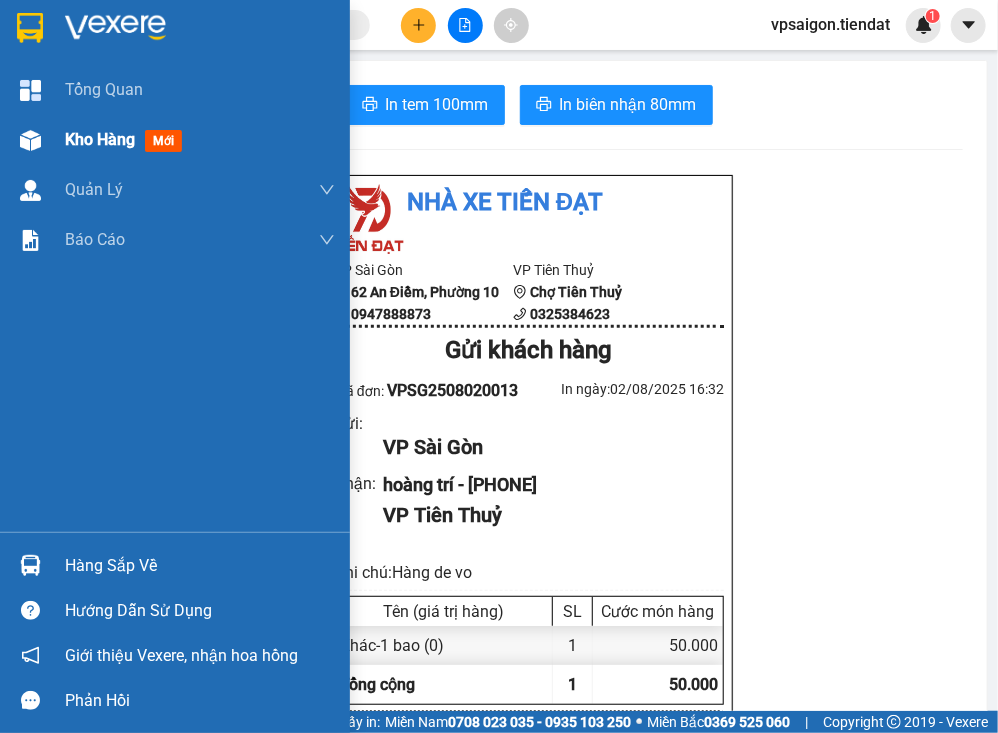 click on "Kho hàng" at bounding box center (100, 139) 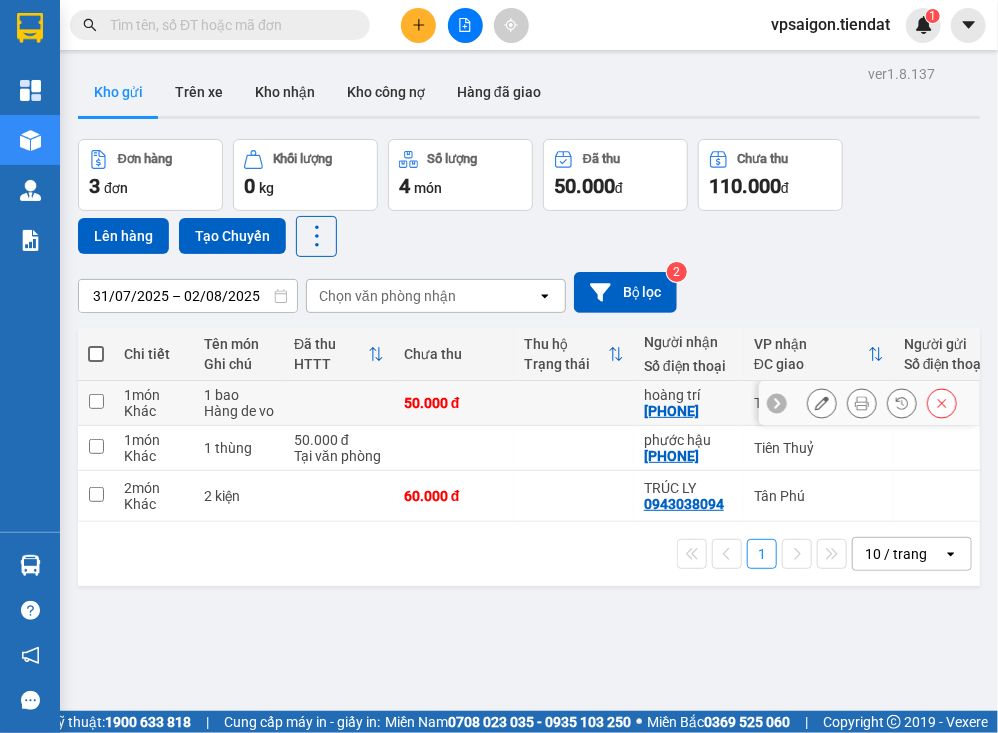 click on "[PHONE]" at bounding box center [671, 411] 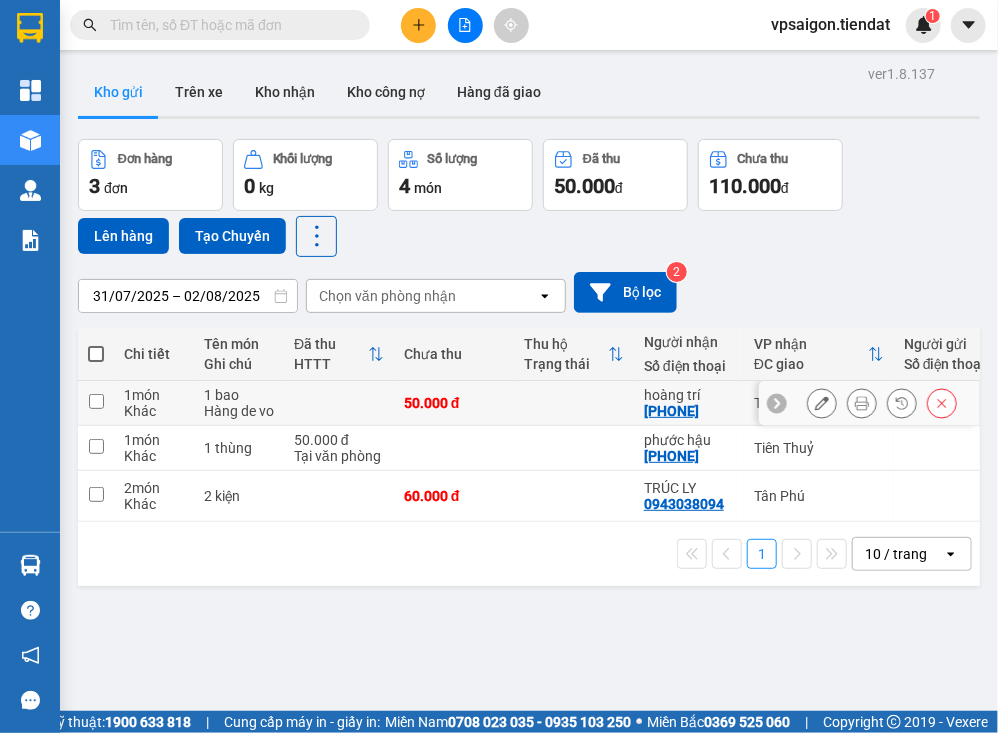 copy on "[PHONE]" 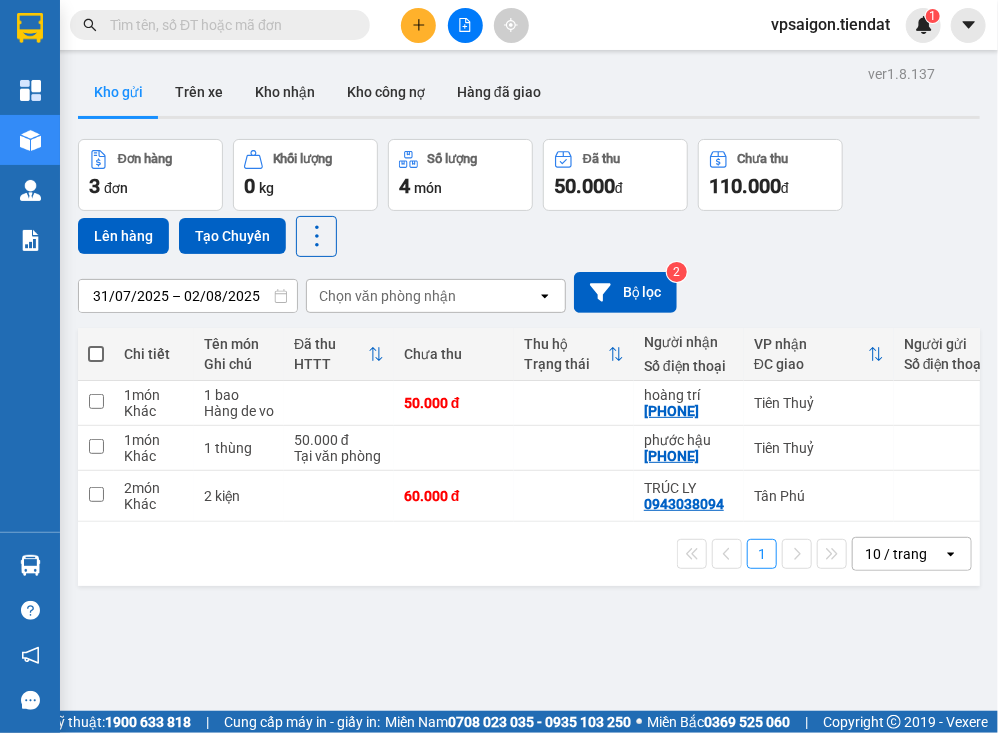 click on "ver  1.8.137 Kho gửi Trên xe Kho nhận Kho công nợ Hàng đã giao Đơn hàng 3 đơn Khối lượng 0 kg Số lượng 4 món Đã thu 50.000  đ Chưa thu 110.000  đ Lên hàng Tạo Chuyến [DATE] – [DATE] Press the down arrow key to interact with the calendar and select a date. Press the escape button to close the calendar. Selected date range is from [DATE] to [DATE]. Chọn văn phòng nhận open Bộ lọc 2 Chi tiết Tên món Ghi chú Đã thu HTTT Chưa thu Thu hộ Trạng thái Người nhận Số điện thoại VP nhận ĐC giao Người gửi Số điện thoại VP gửi ĐC lấy Mã GD Ngày ĐH Nhân viên Nhãn 1  món Khác 1 bao Hàng de vo 50.000 đ hoàng trí [PHONE] Tiên Thuỷ Sài Gòn VPSG2508020013 16:32 [DATE] vpsaigon.tiendat Nhãn 1  món Khác 1 thùng 50.000 đ Tại văn phòng phước hậu [PHONE] Tiên Thuỷ Sài Gòn VPSG2508020012 15:54 [DATE] vpsaigon.tiendat Nhãn 2  món Khác 2 kiện 60.000 đ TRÚC LY [PHONE] Tân Phú 1" at bounding box center (529, 426) 